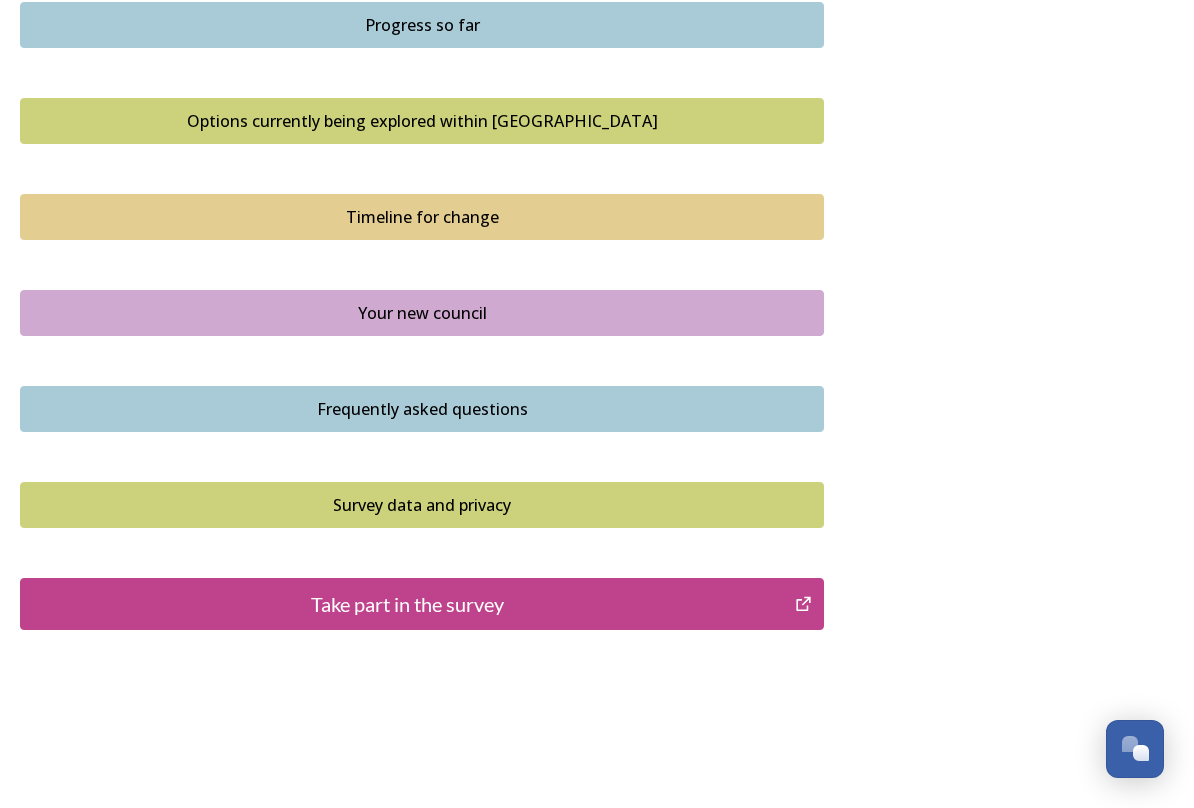 scroll, scrollTop: 1336, scrollLeft: 0, axis: vertical 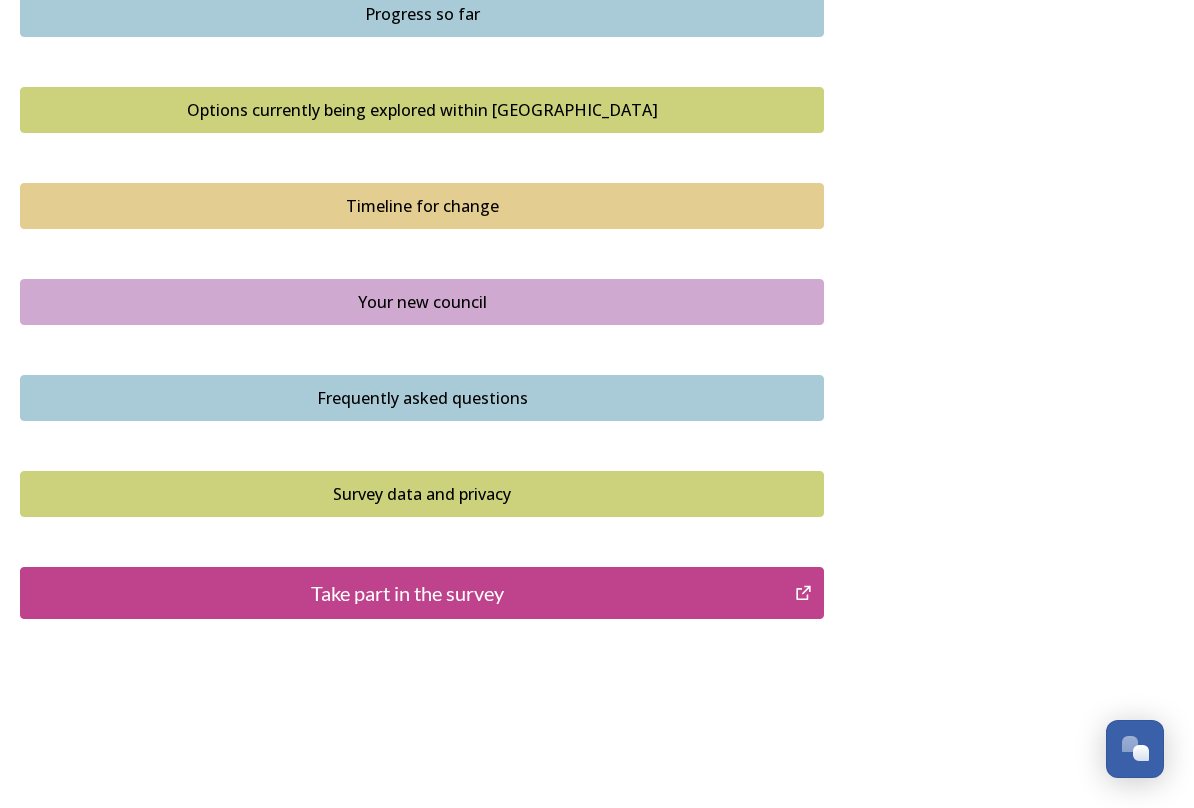 click on "Survey data and privacy" at bounding box center [422, 494] 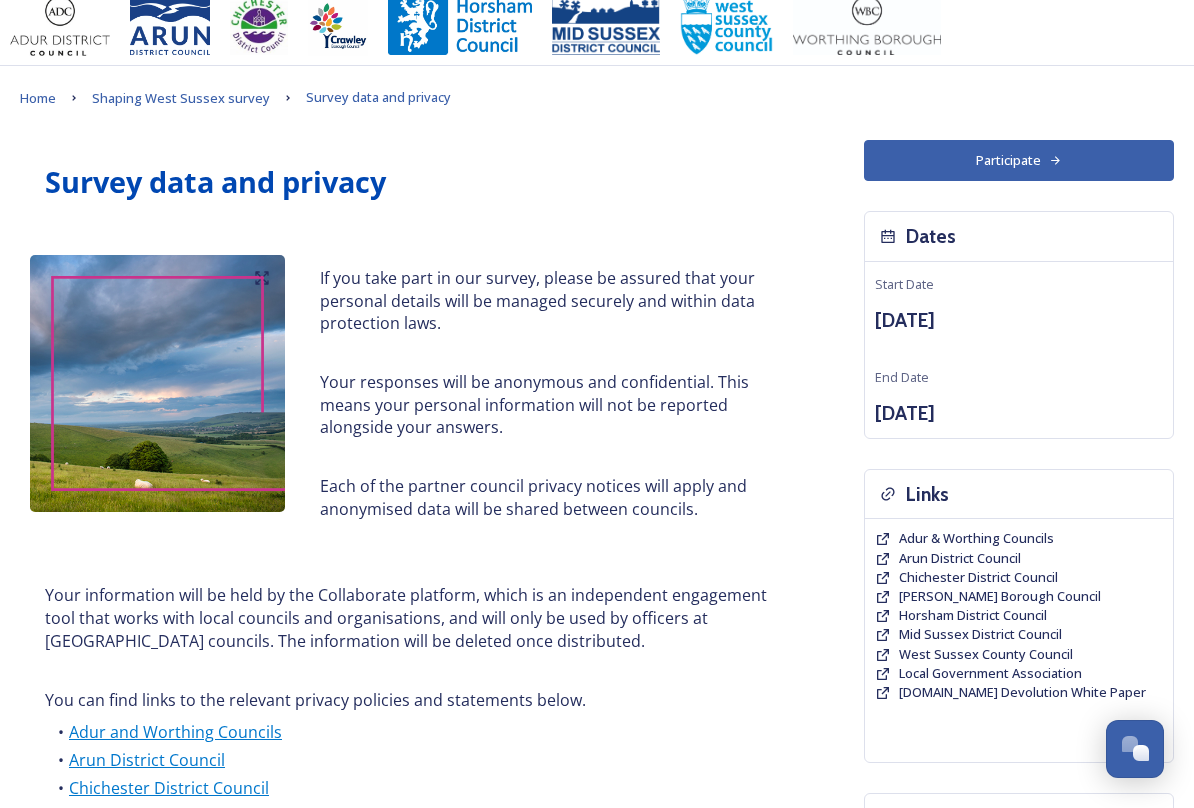 scroll, scrollTop: 0, scrollLeft: 0, axis: both 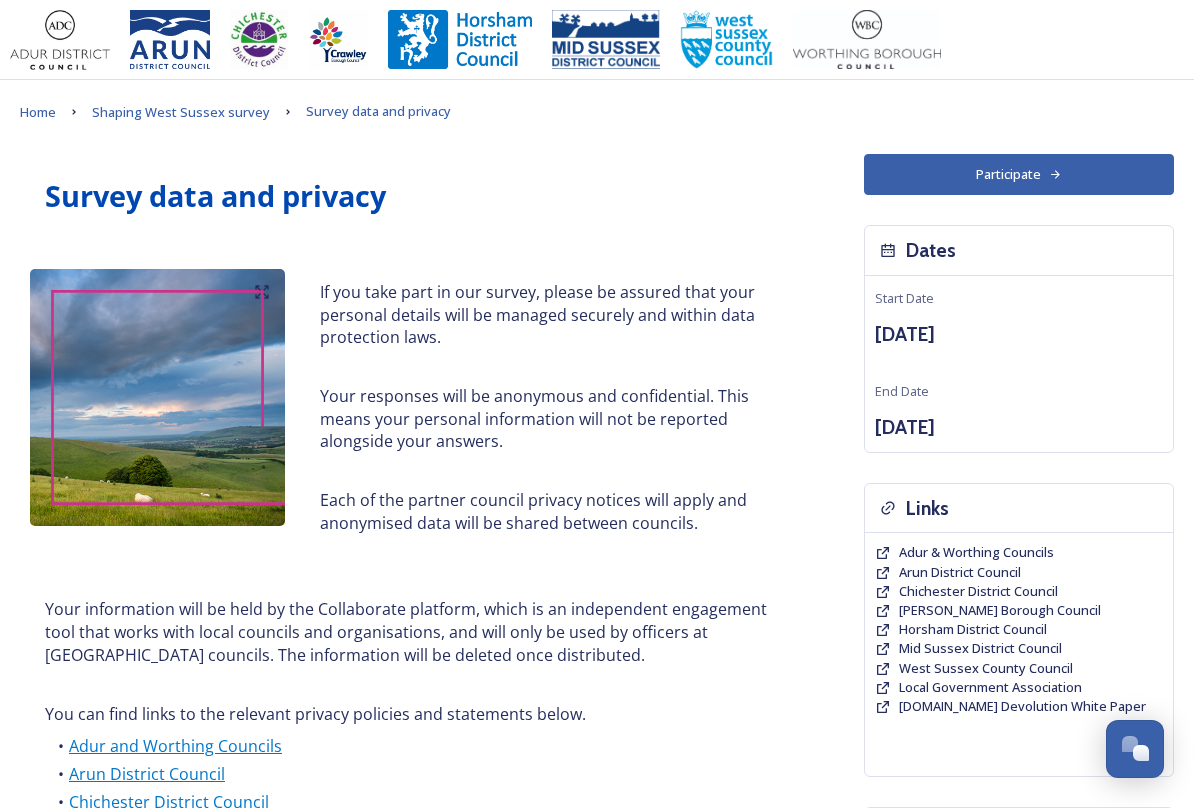 click on "Participate" at bounding box center [1019, 174] 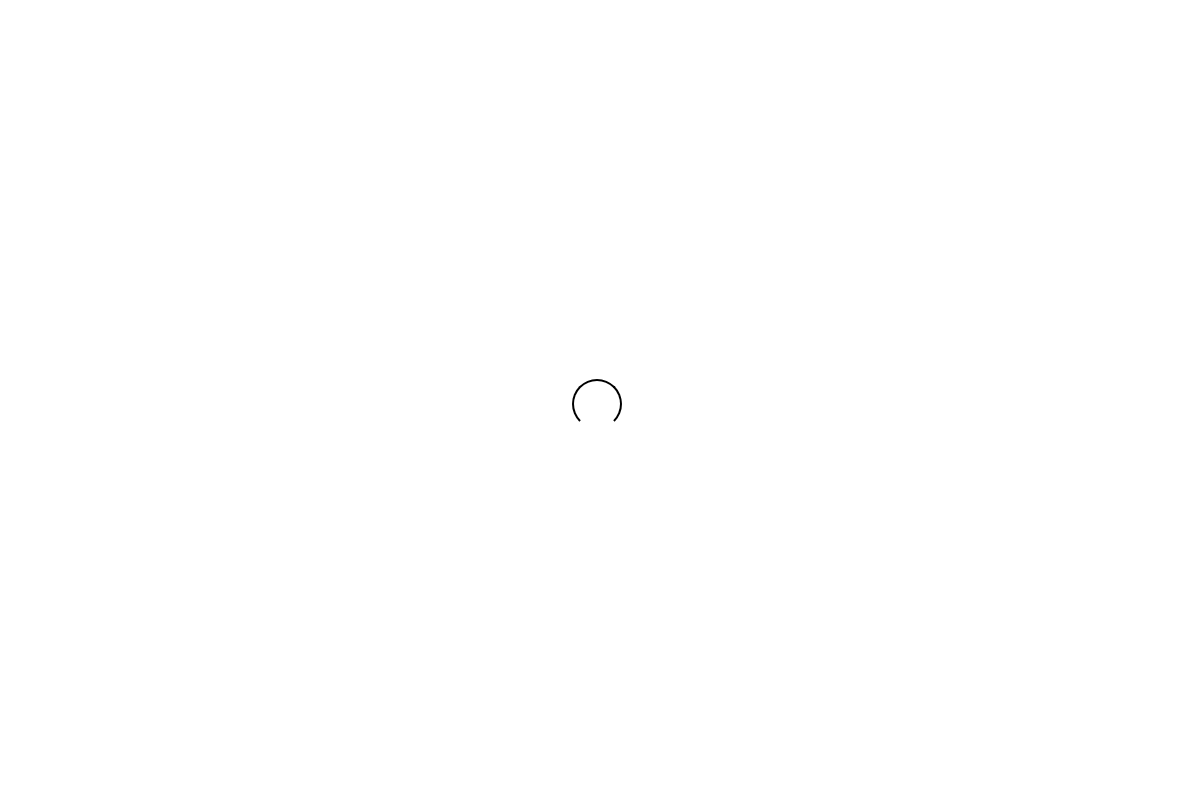 scroll, scrollTop: 0, scrollLeft: 0, axis: both 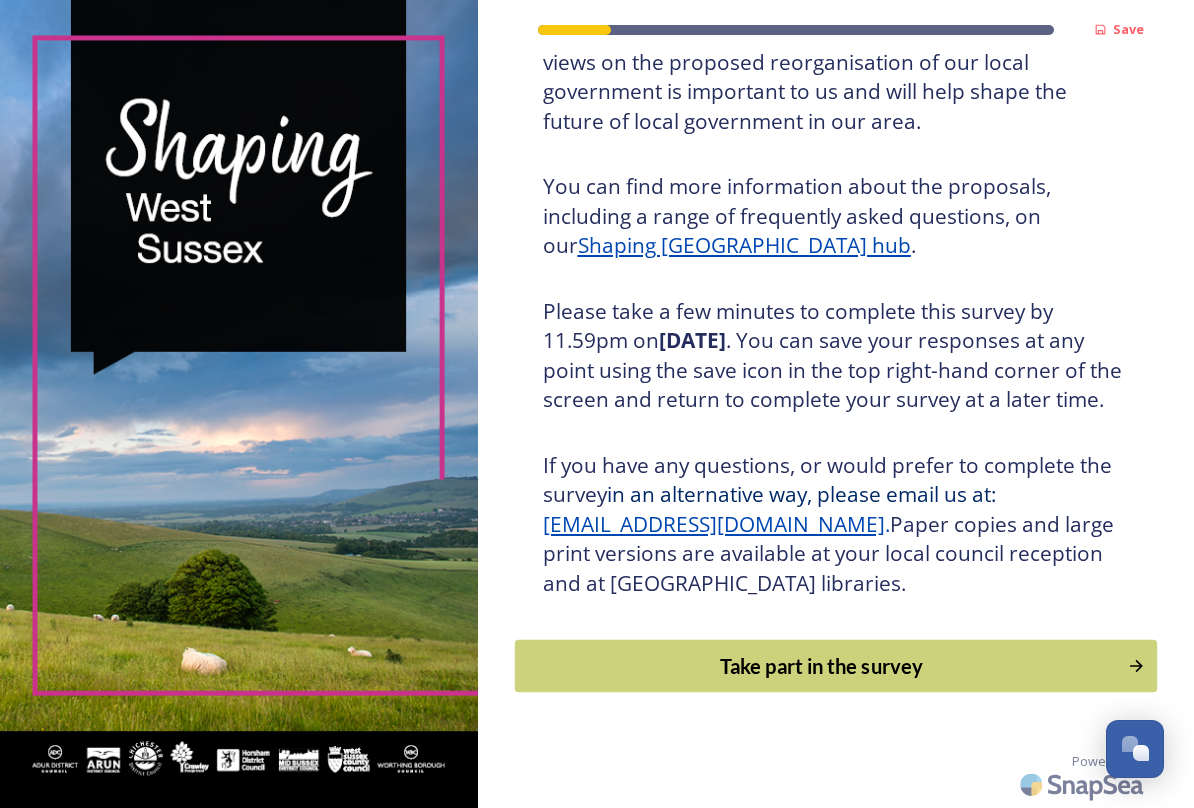 click on "Take part in the survey" at bounding box center (821, 666) 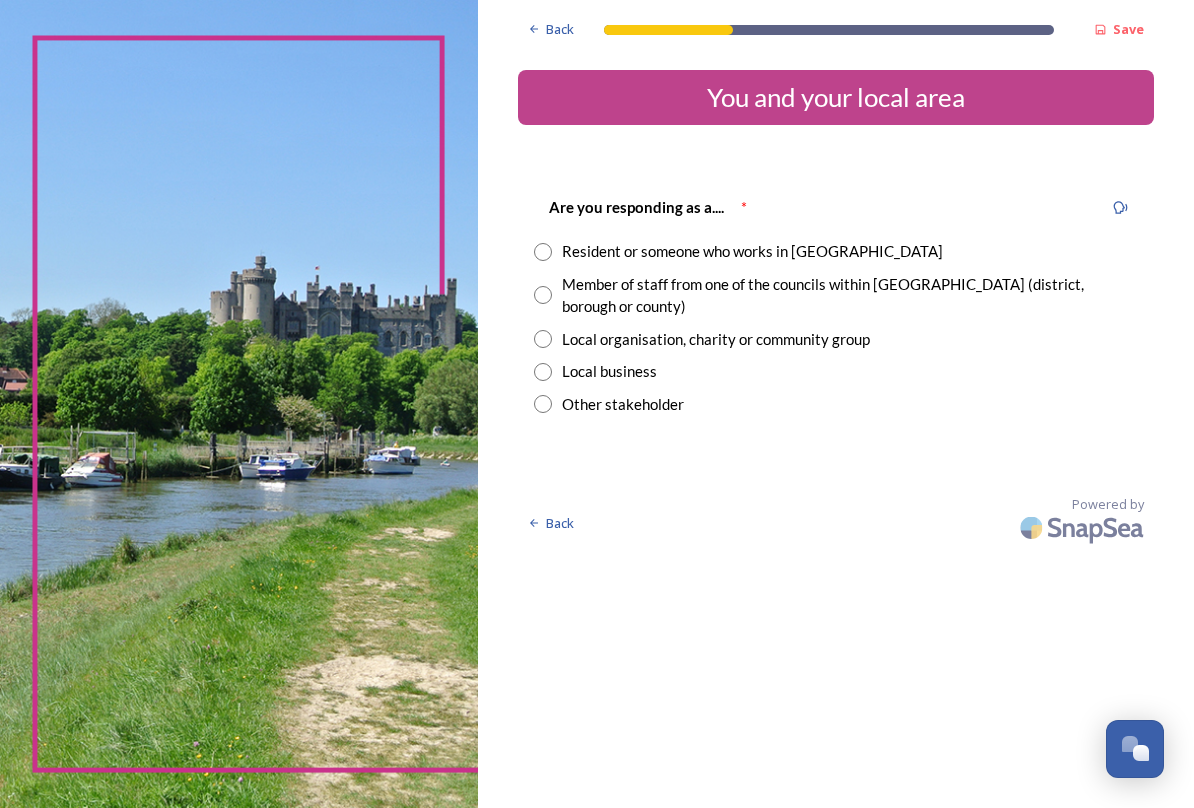 click at bounding box center (543, 252) 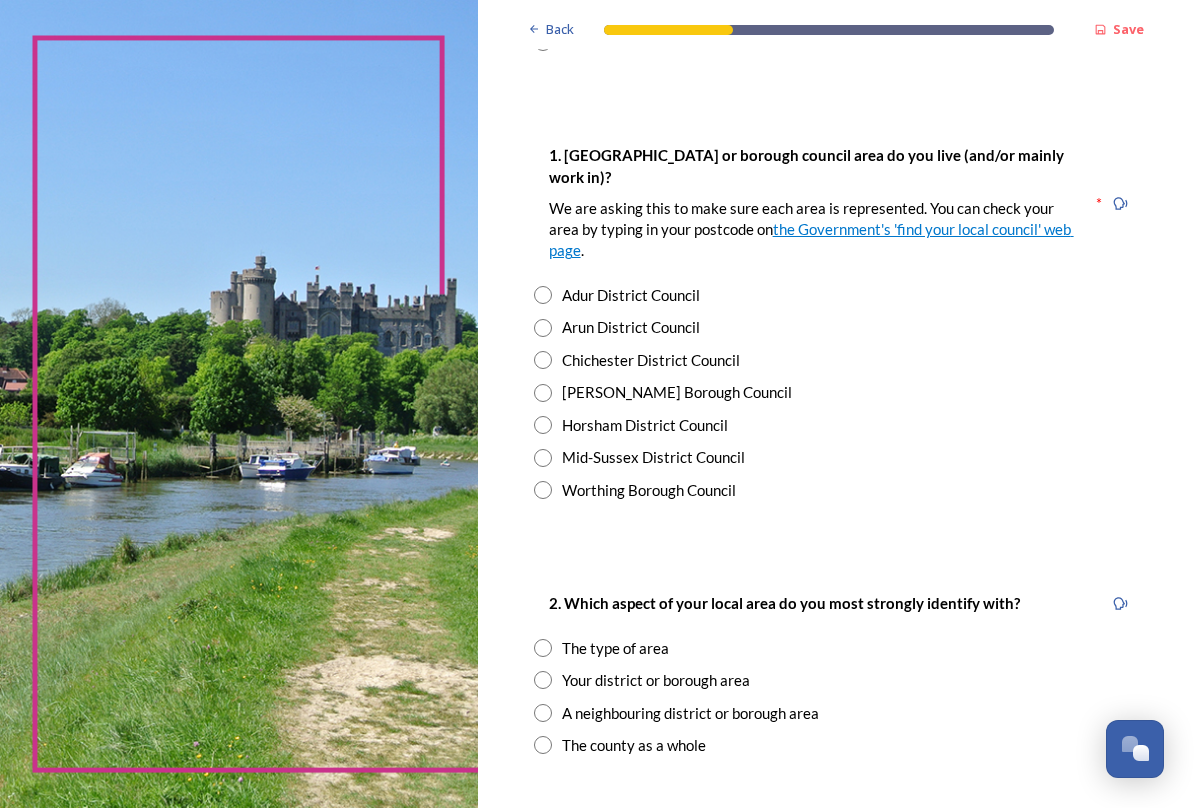scroll, scrollTop: 368, scrollLeft: 0, axis: vertical 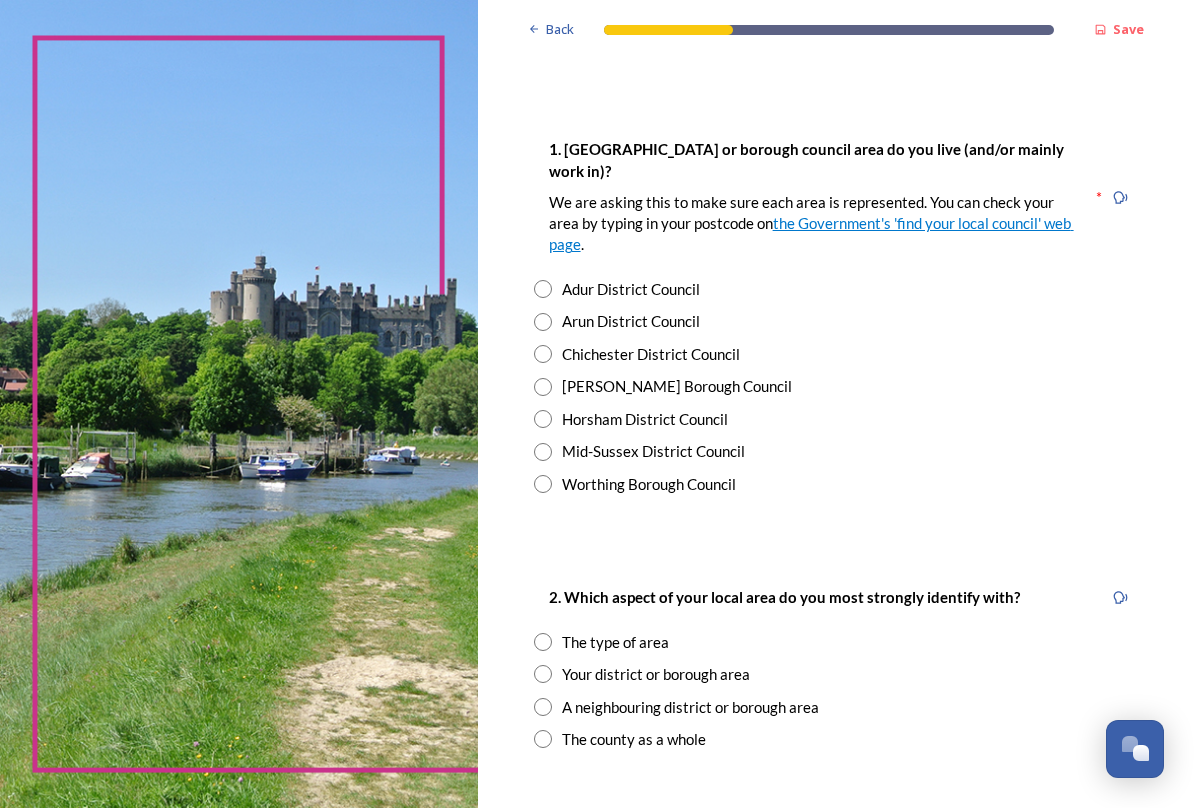click at bounding box center (543, 484) 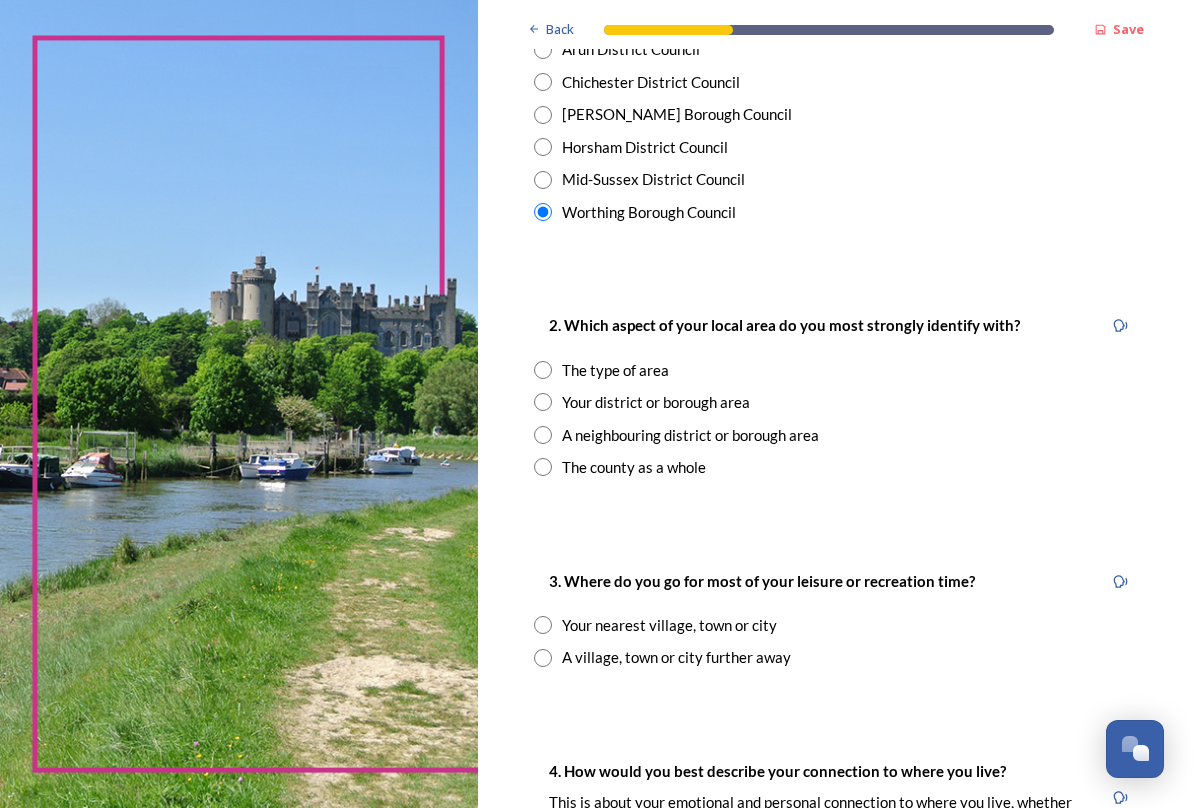 scroll, scrollTop: 642, scrollLeft: 0, axis: vertical 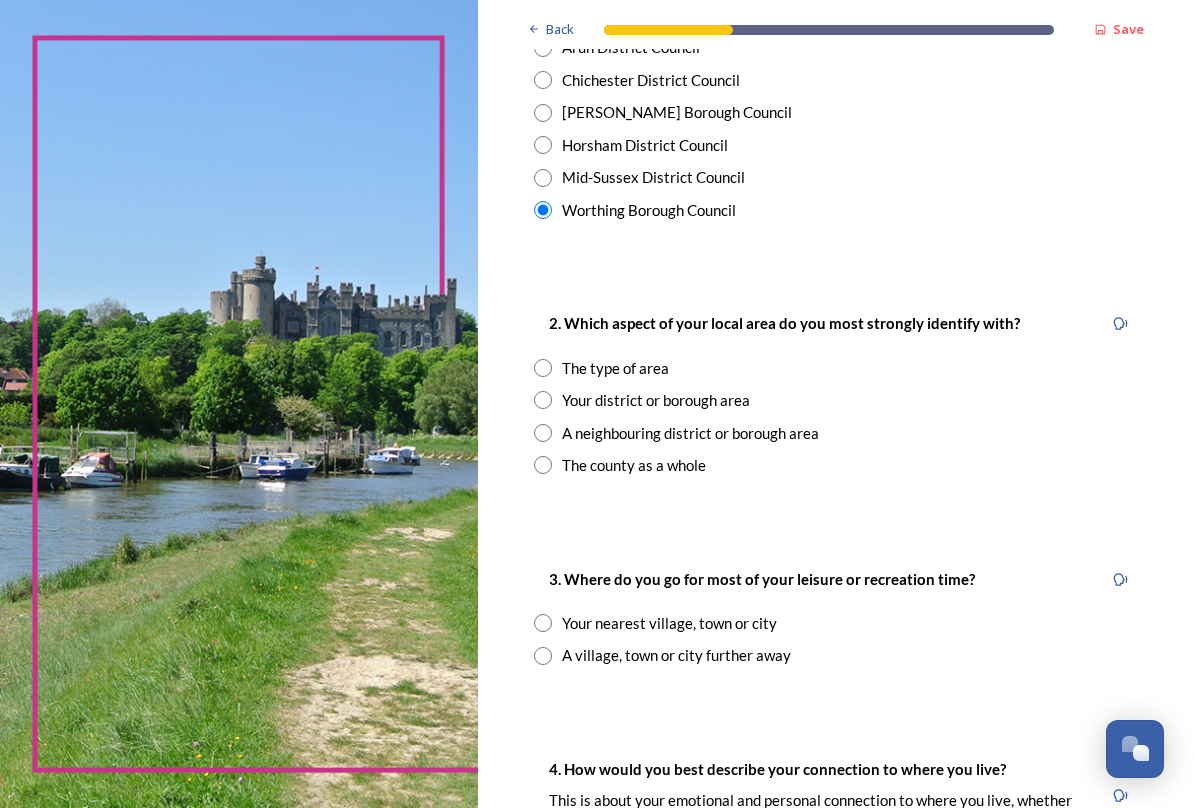 click at bounding box center [543, 400] 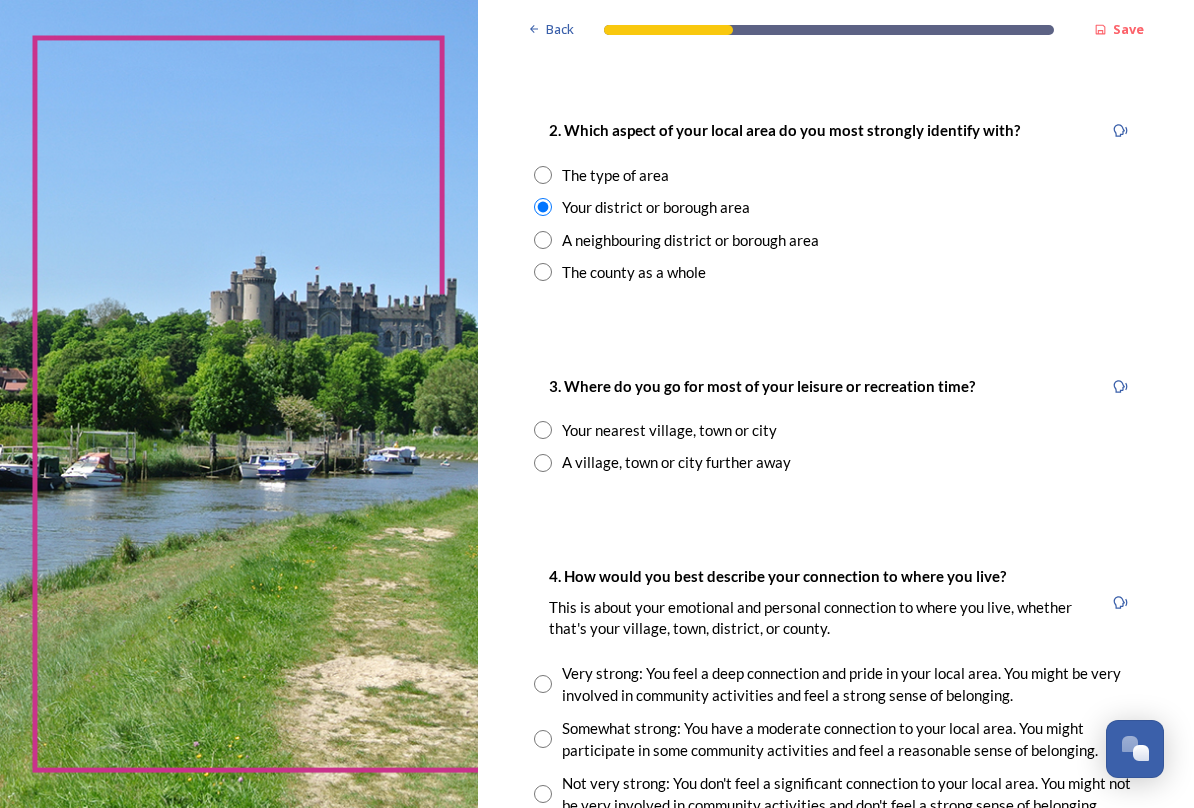 scroll, scrollTop: 838, scrollLeft: 0, axis: vertical 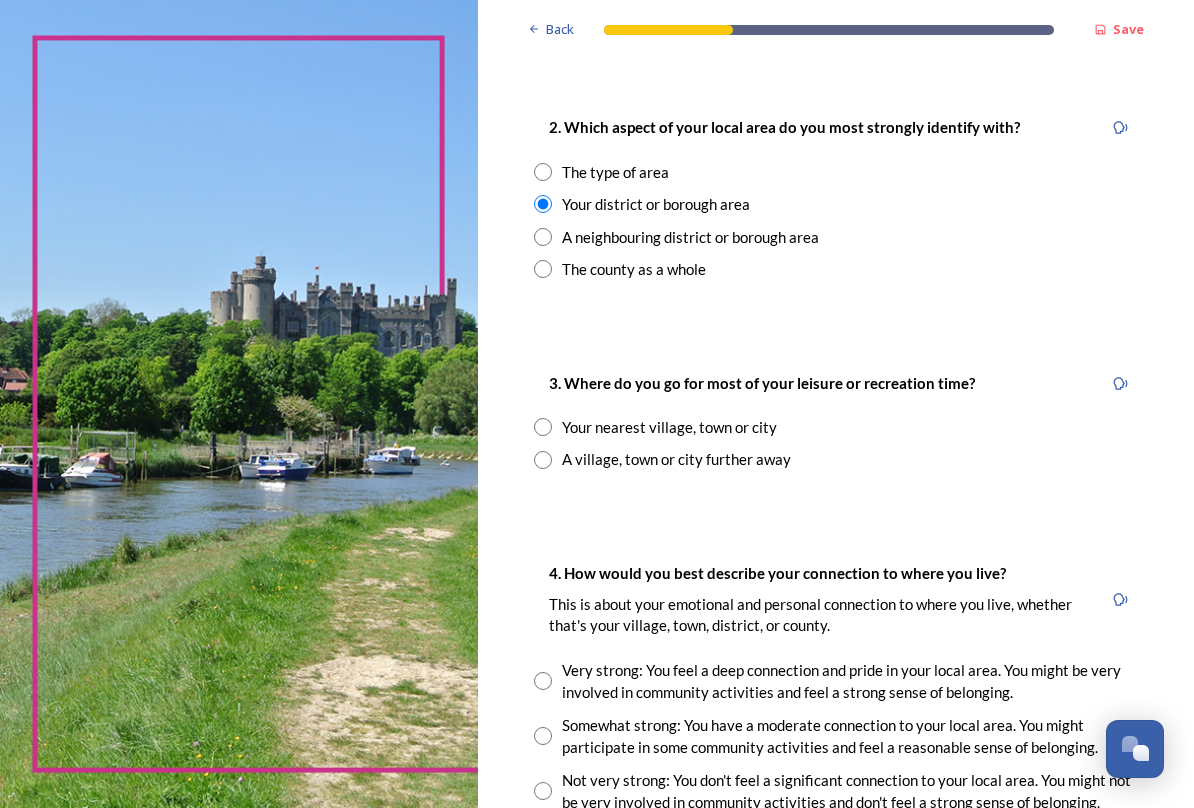click at bounding box center [543, 427] 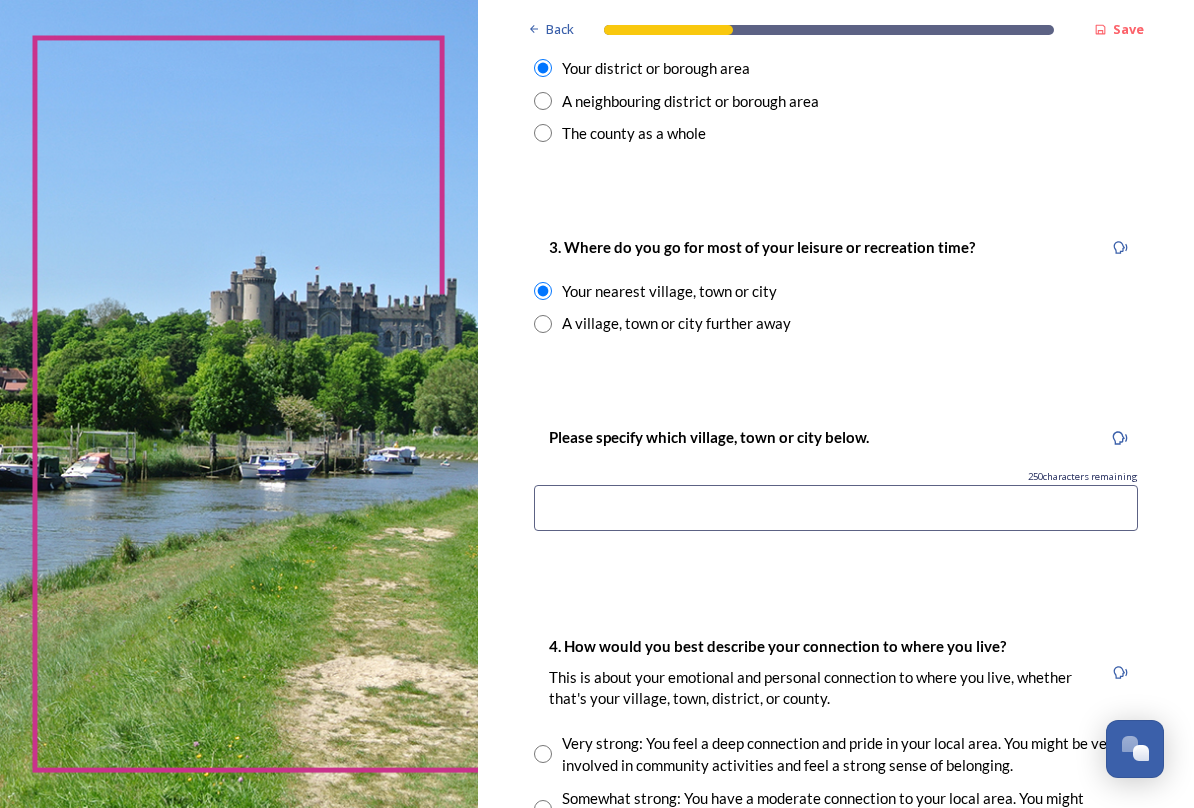 scroll, scrollTop: 988, scrollLeft: 0, axis: vertical 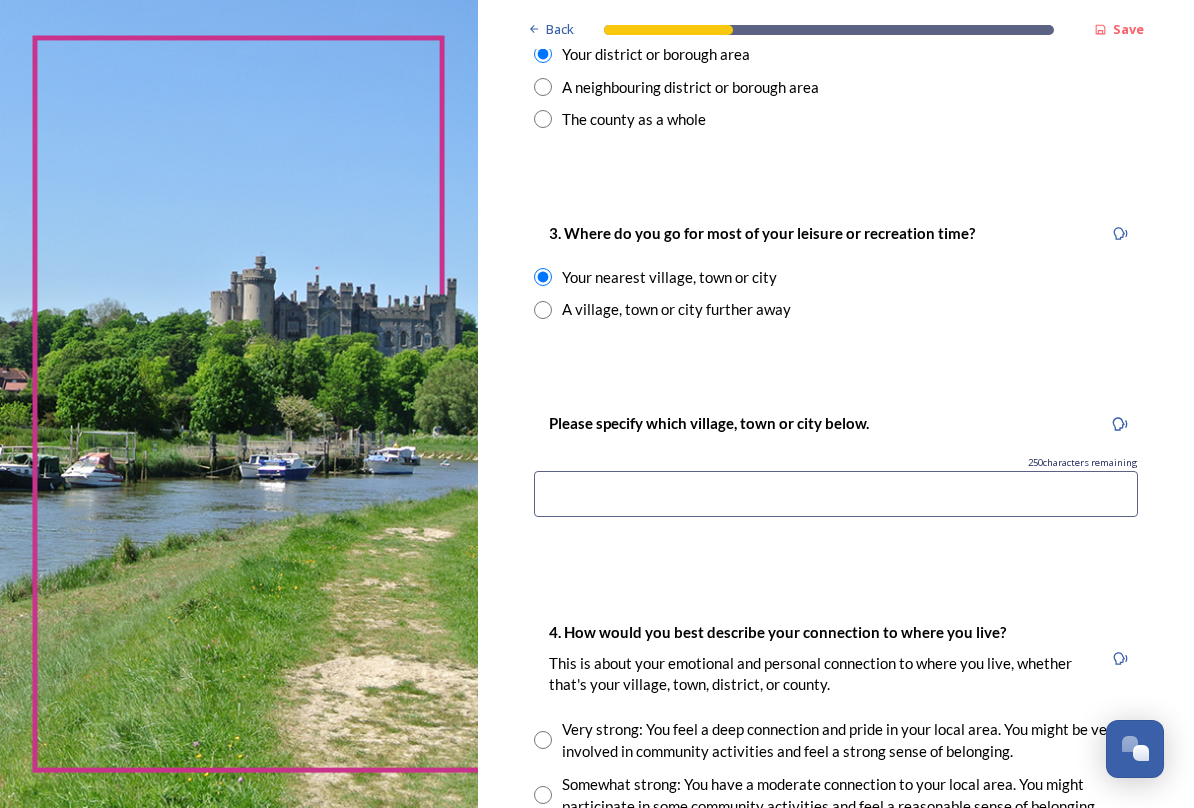 click at bounding box center (836, 494) 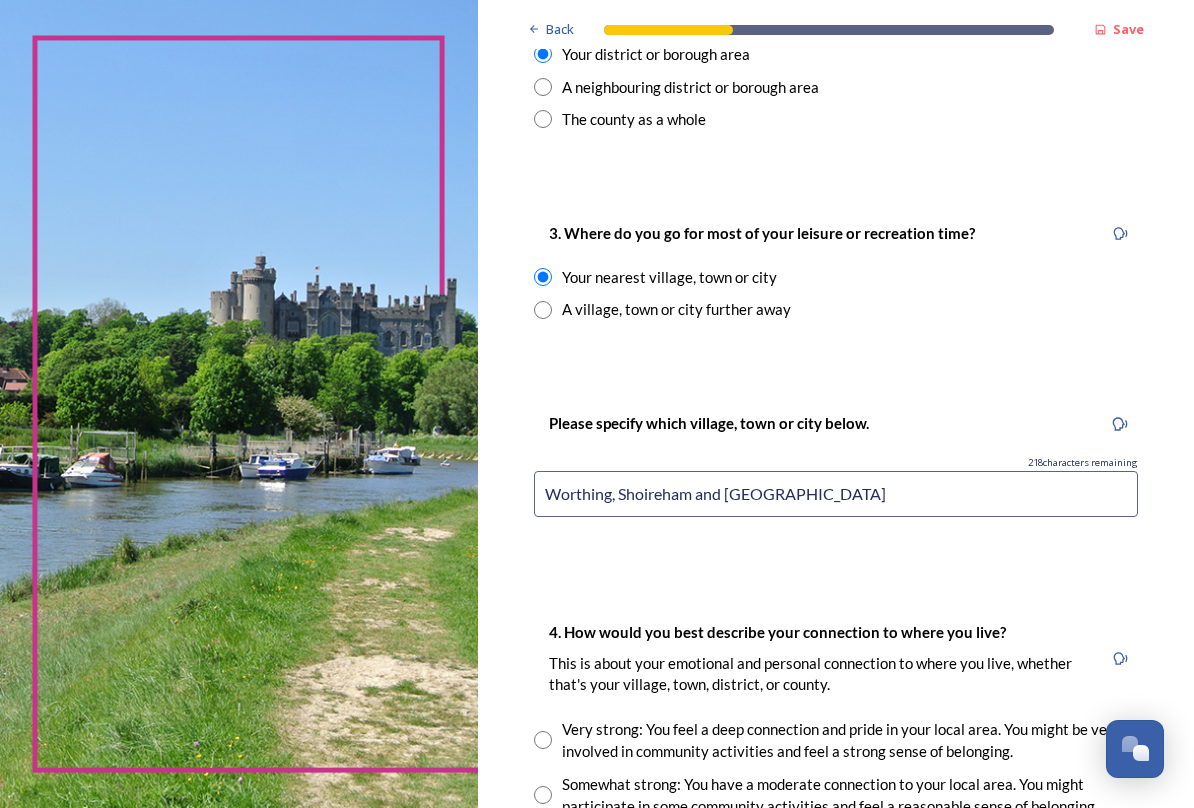 click on "Worthing, Shoireham and [GEOGRAPHIC_DATA]" at bounding box center (836, 494) 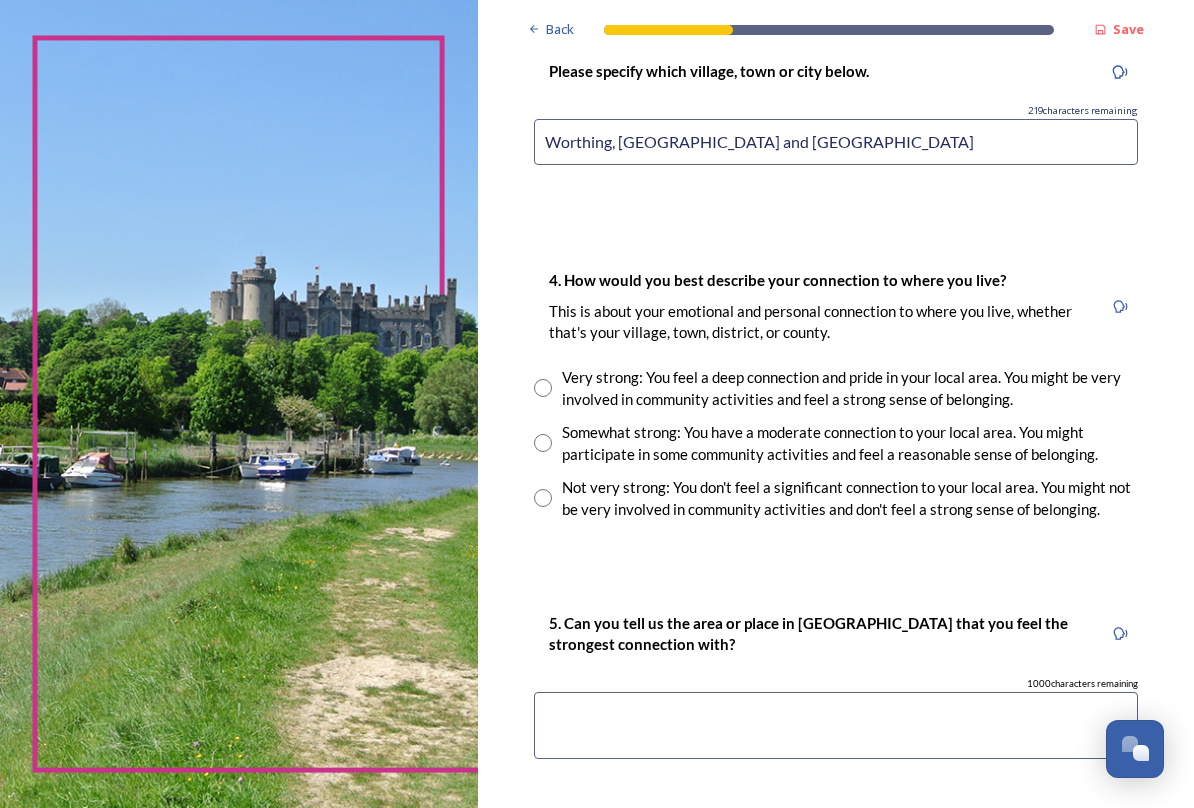 scroll, scrollTop: 1352, scrollLeft: 0, axis: vertical 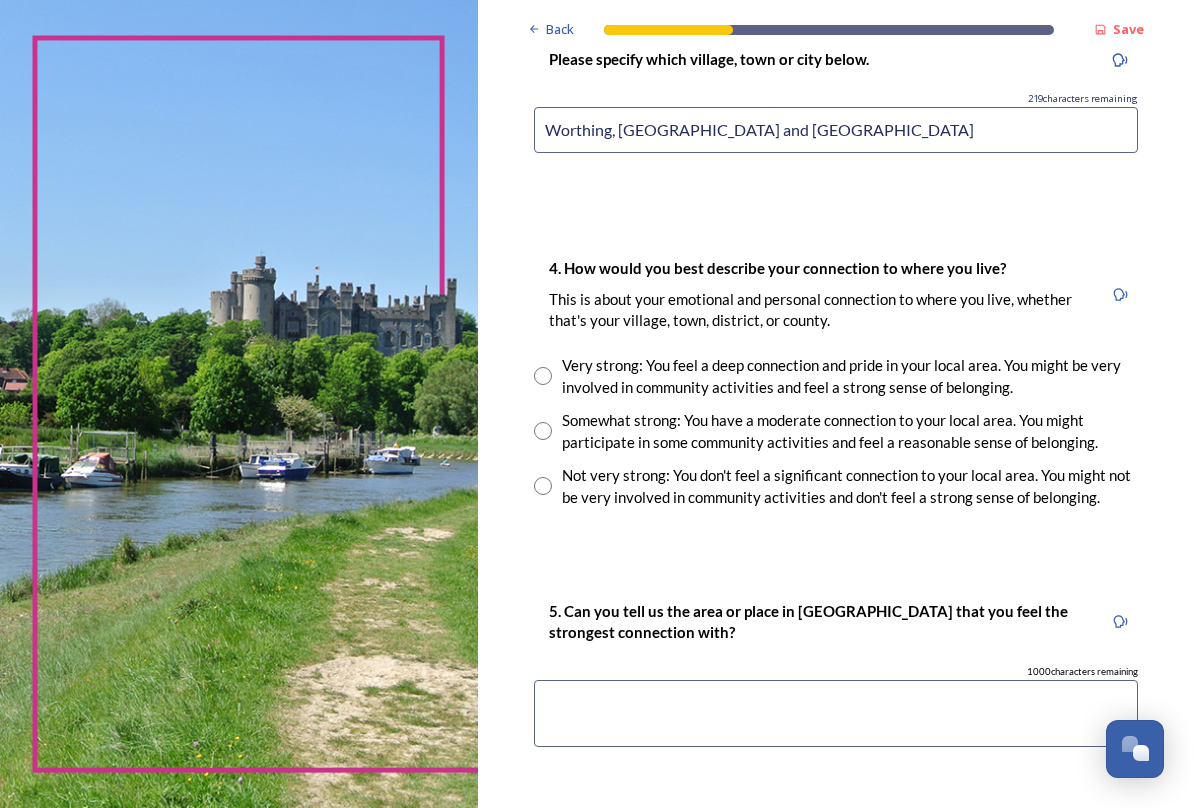 type on "Worthing, [GEOGRAPHIC_DATA] and [GEOGRAPHIC_DATA]" 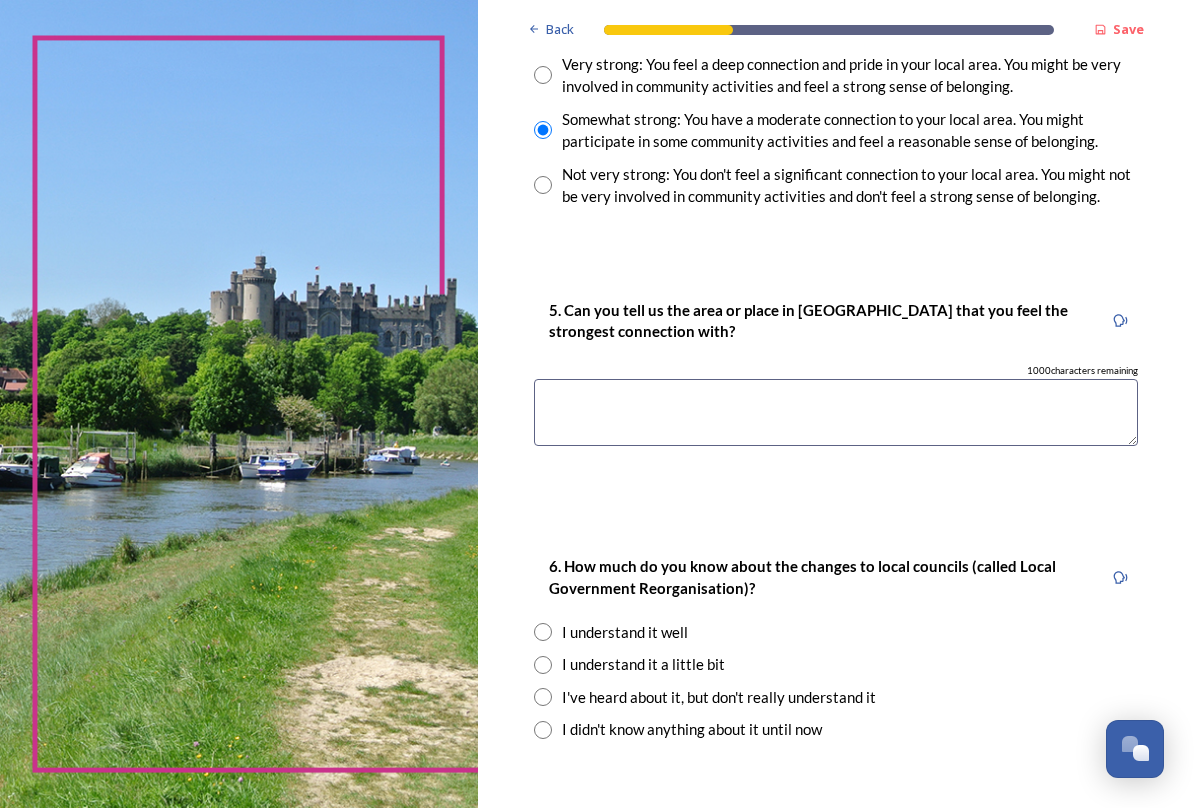 scroll, scrollTop: 1655, scrollLeft: 0, axis: vertical 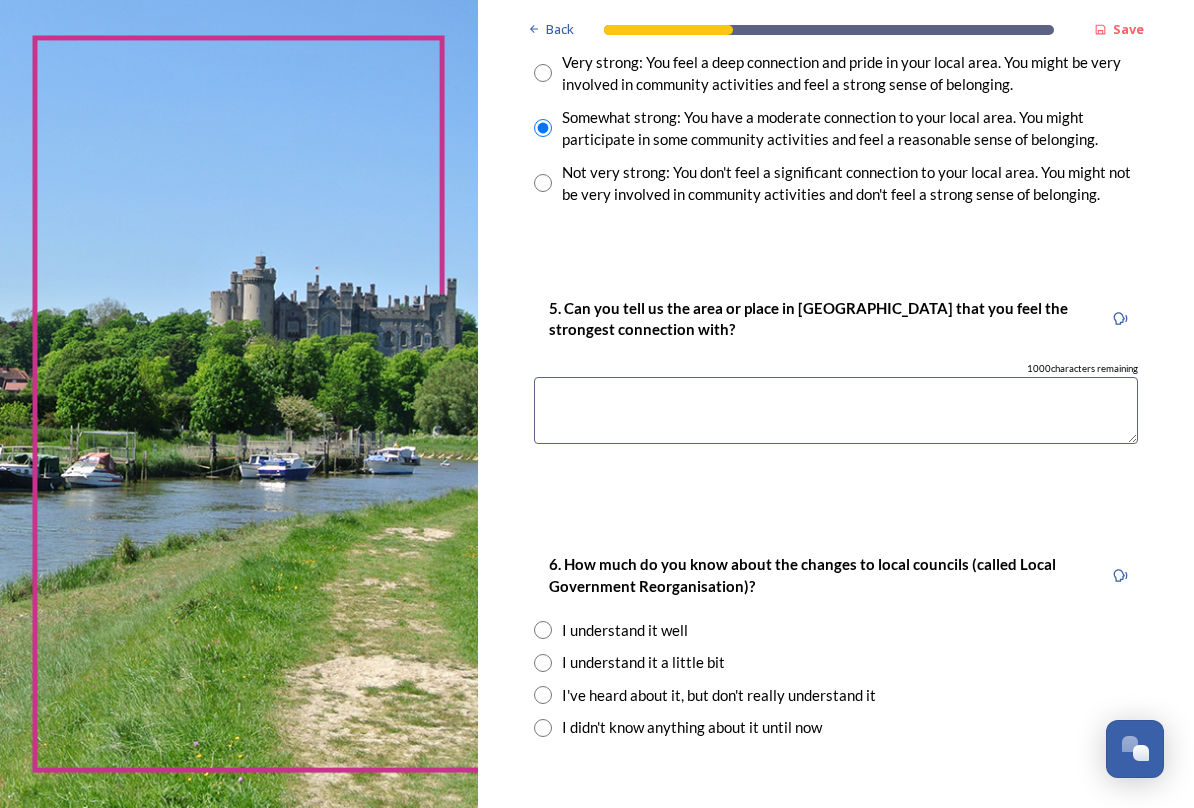 click at bounding box center [836, 410] 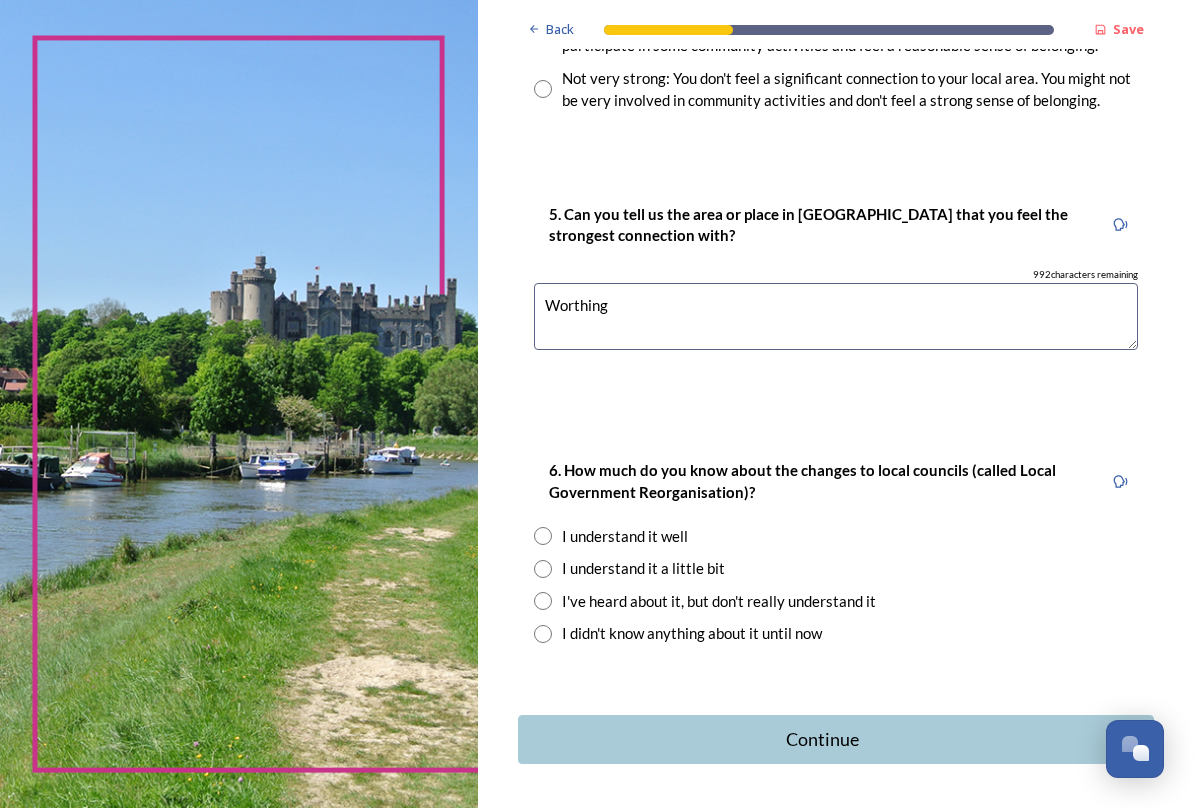 scroll, scrollTop: 1796, scrollLeft: 0, axis: vertical 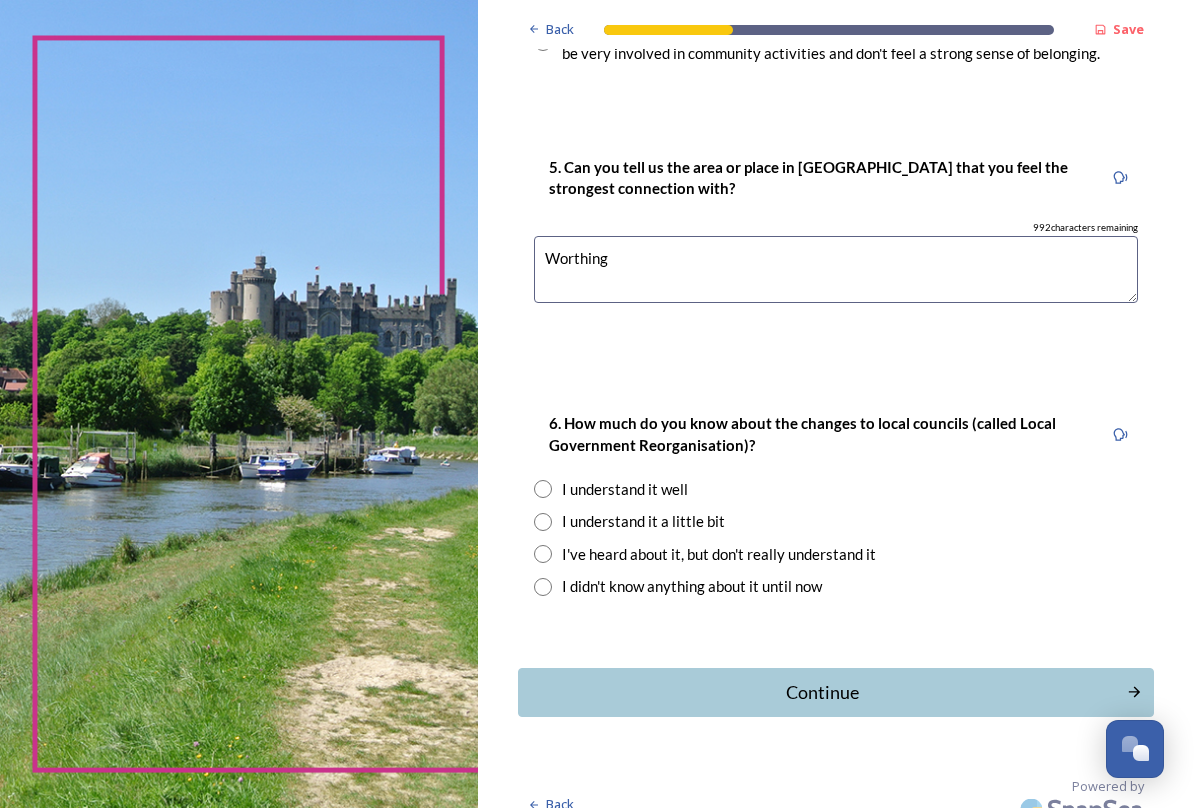 type on "Worthing" 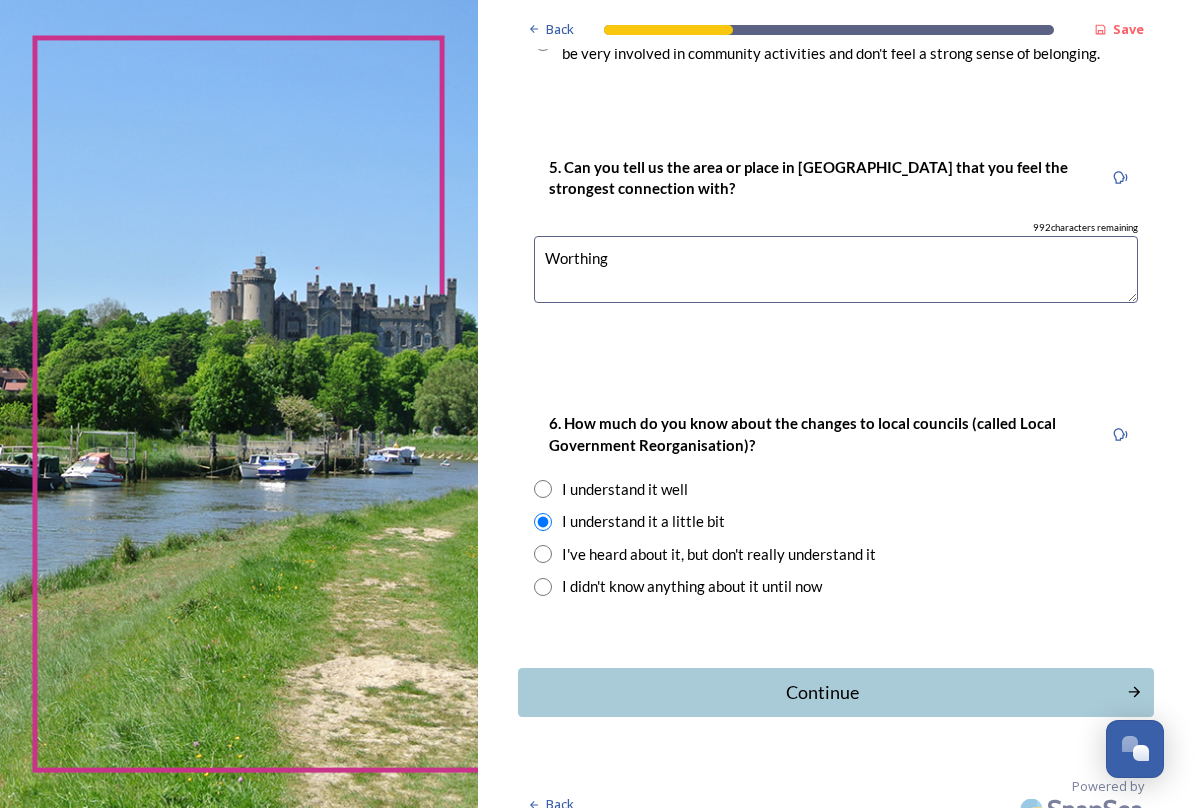 click on "Continue" at bounding box center (836, 692) 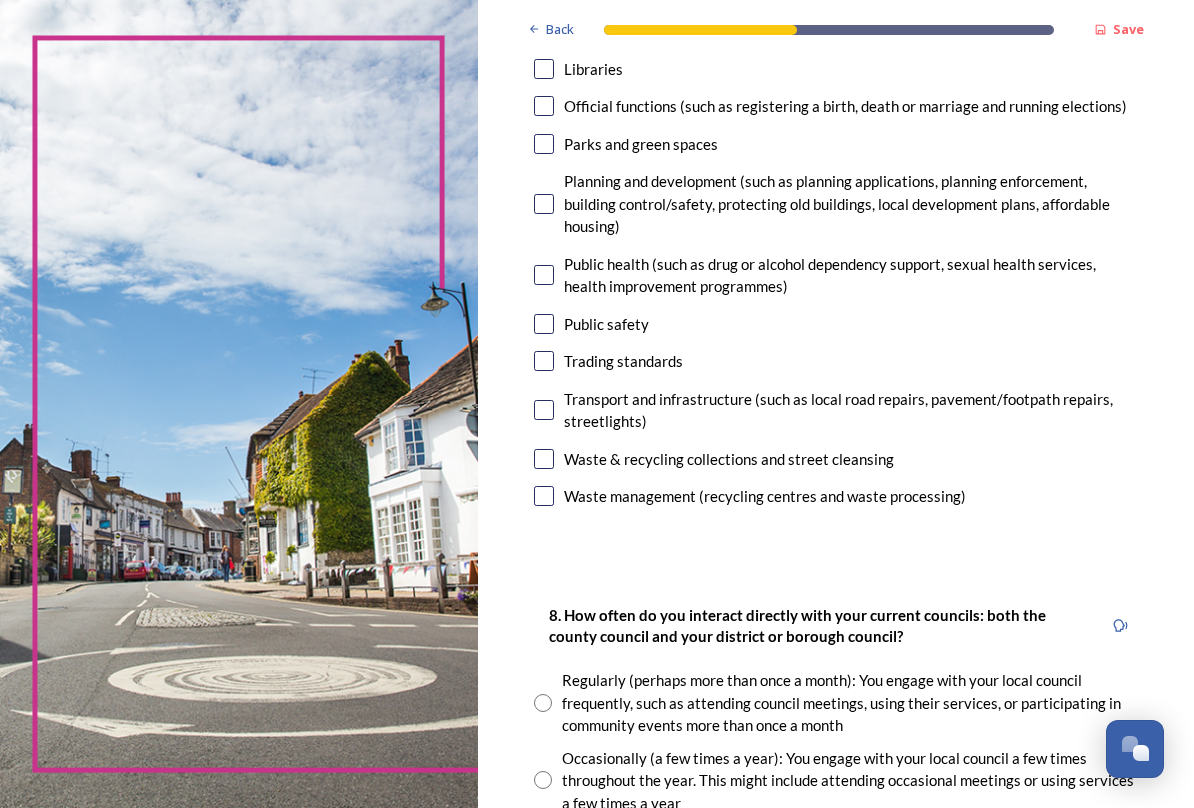 scroll, scrollTop: 687, scrollLeft: 0, axis: vertical 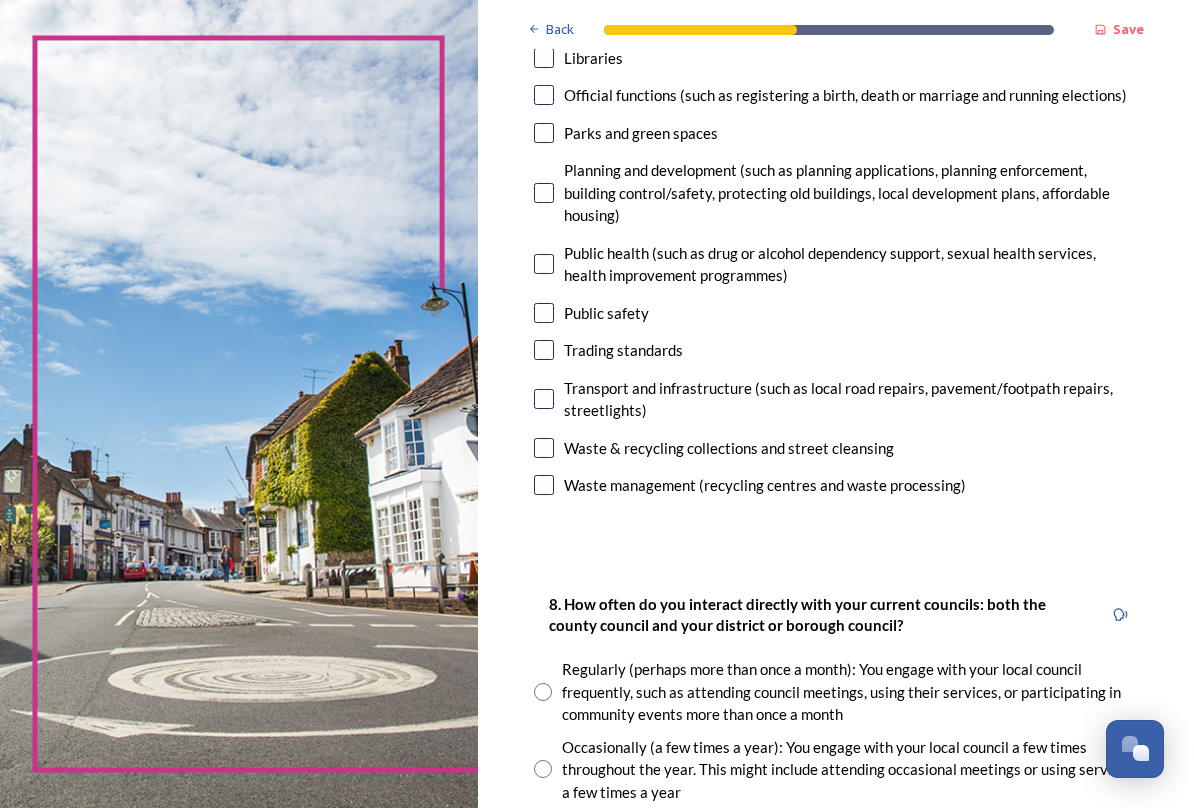 click at bounding box center [544, 399] 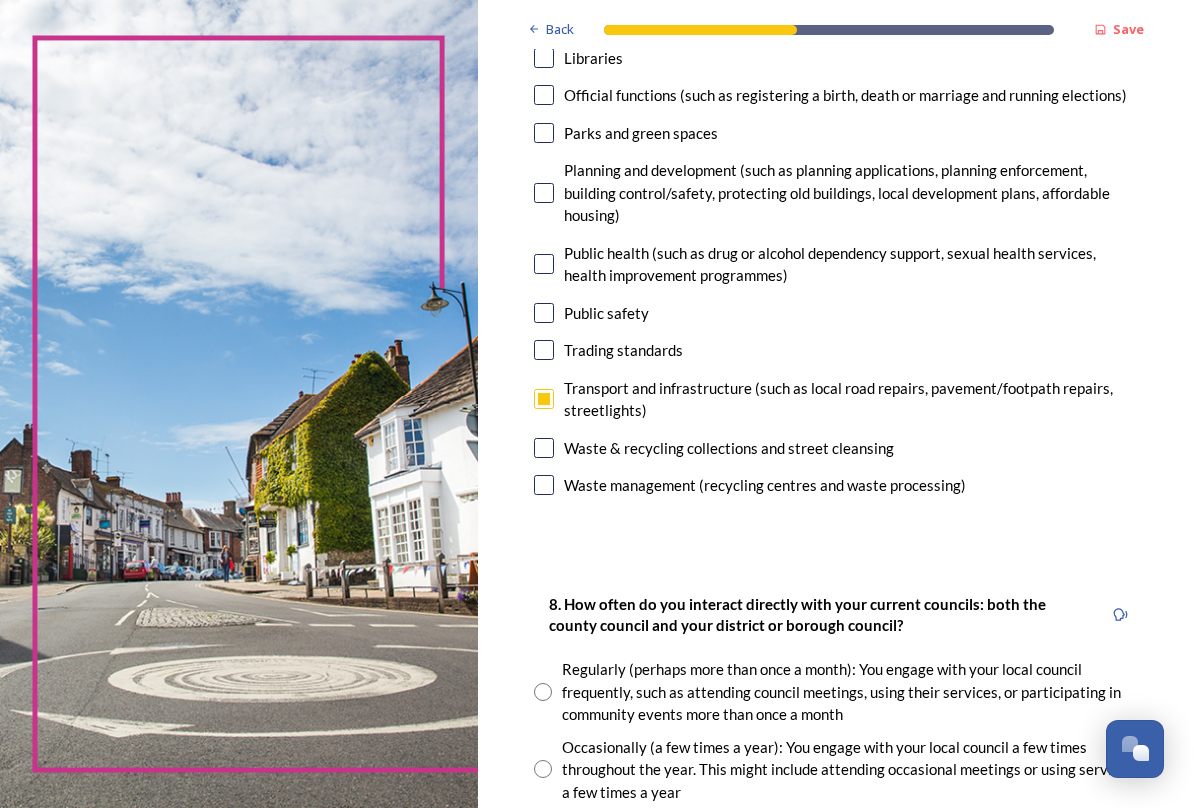 click at bounding box center (544, 448) 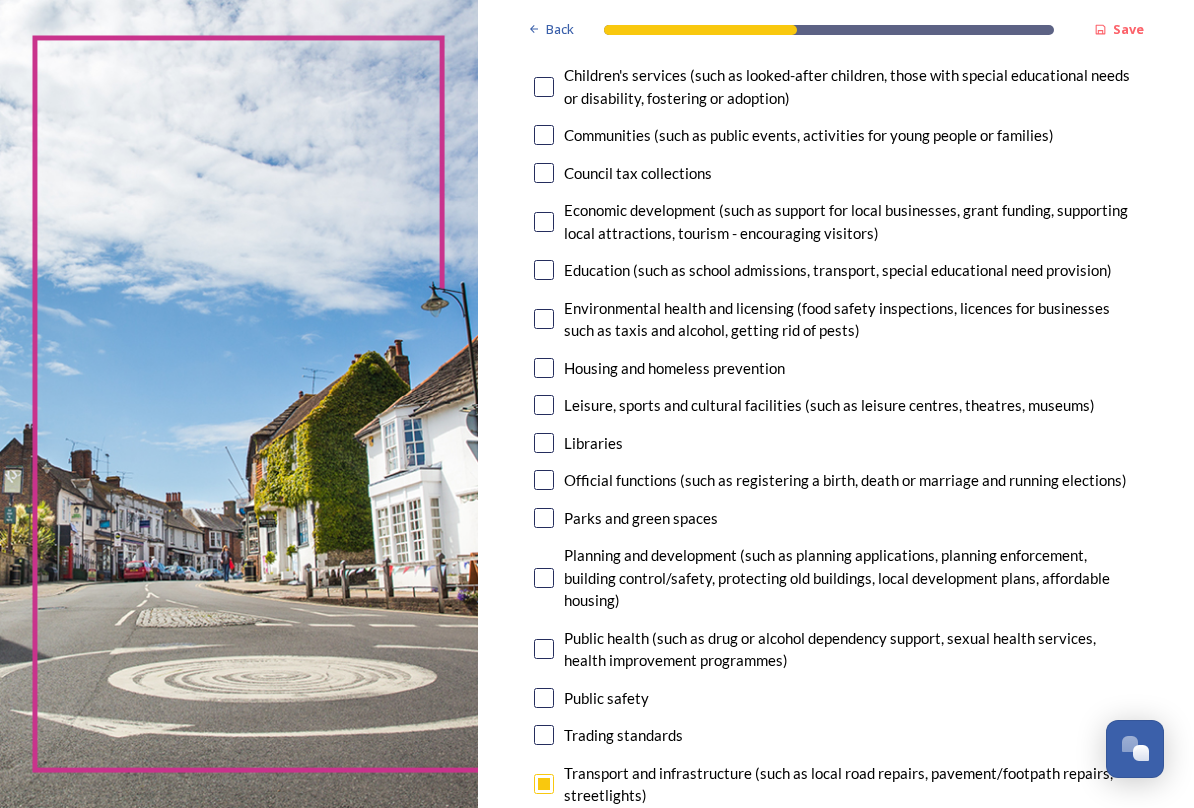 scroll, scrollTop: 274, scrollLeft: 0, axis: vertical 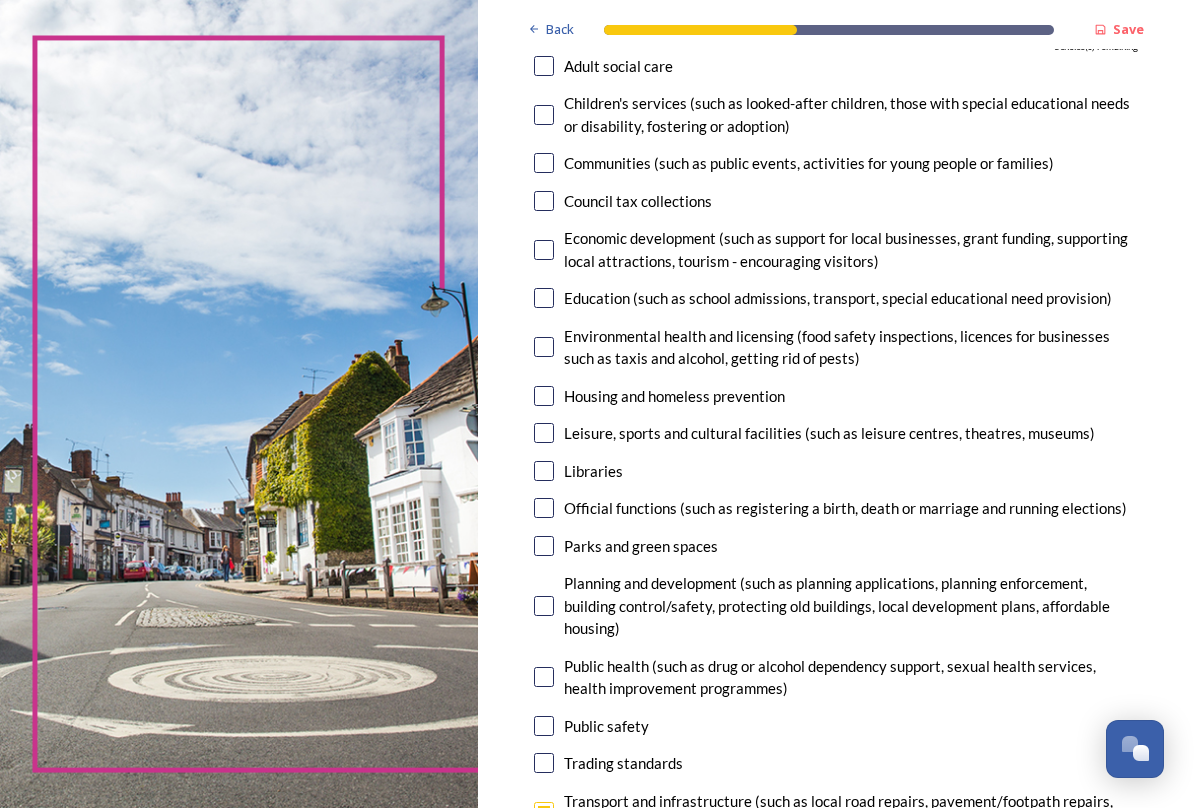 click at bounding box center (544, 471) 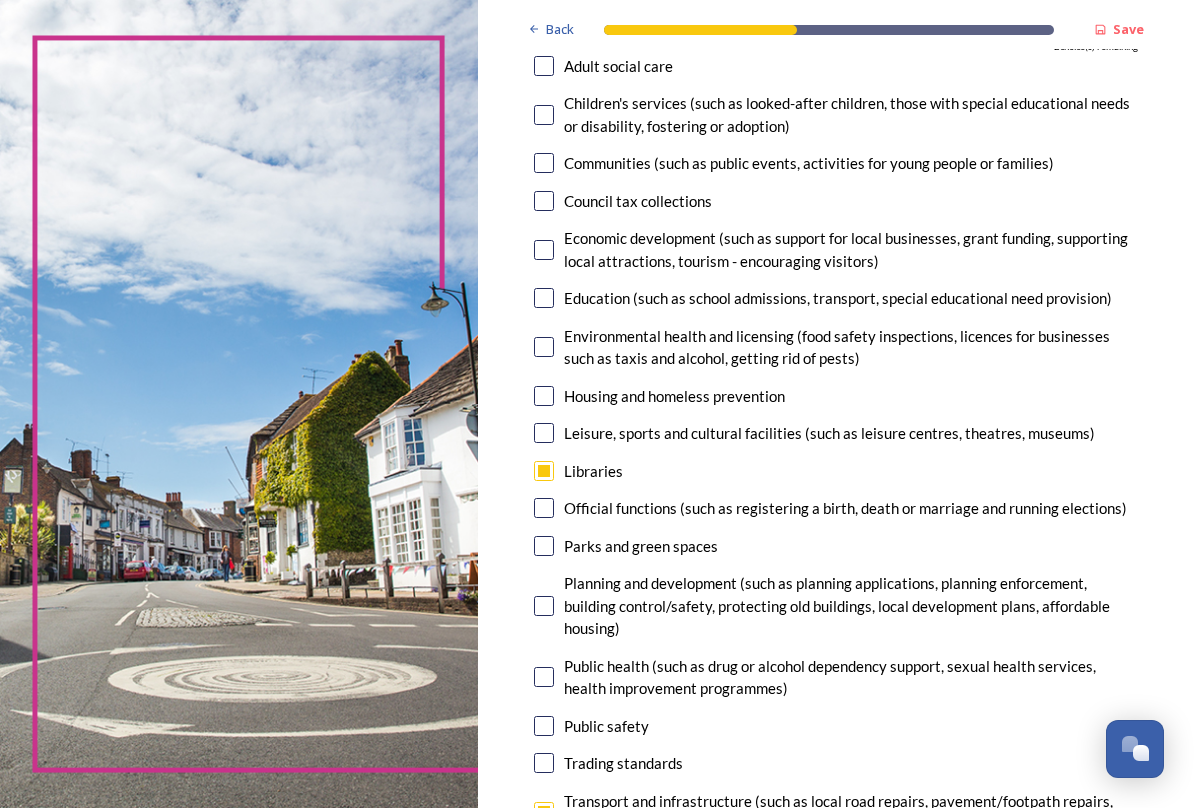 click at bounding box center [544, 433] 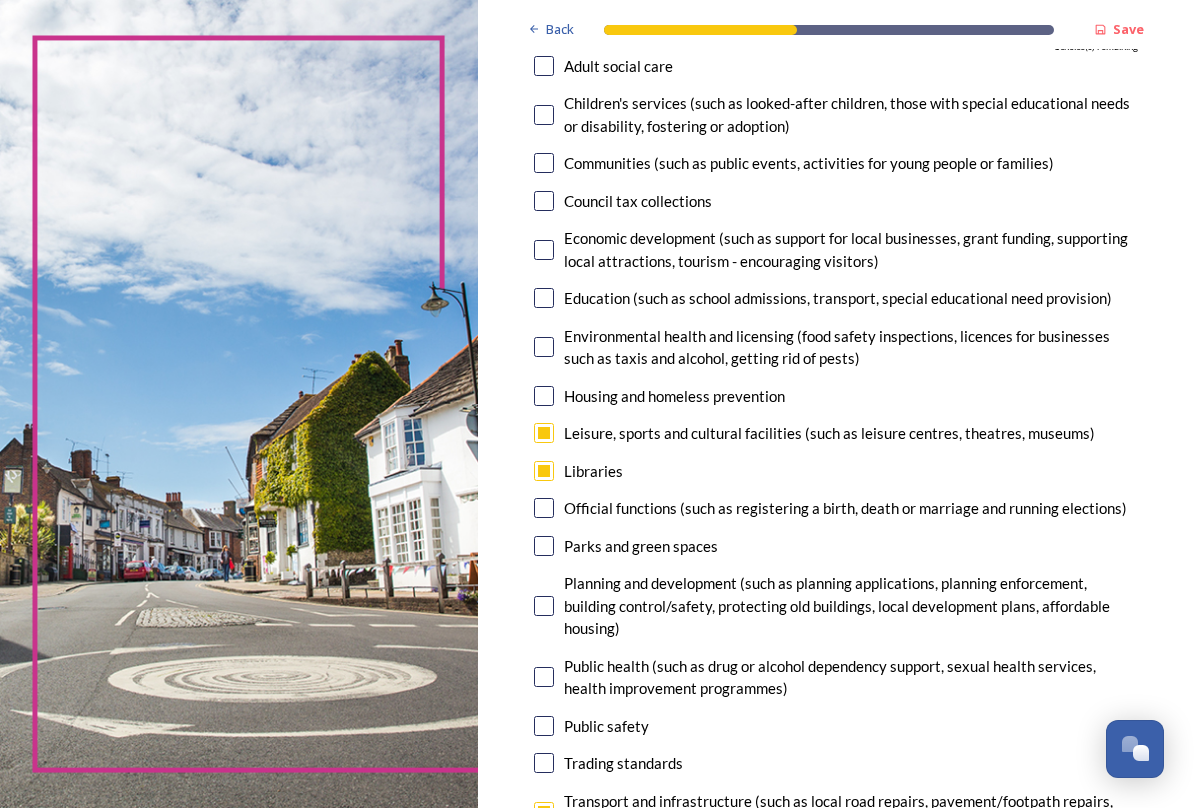 click at bounding box center [544, 396] 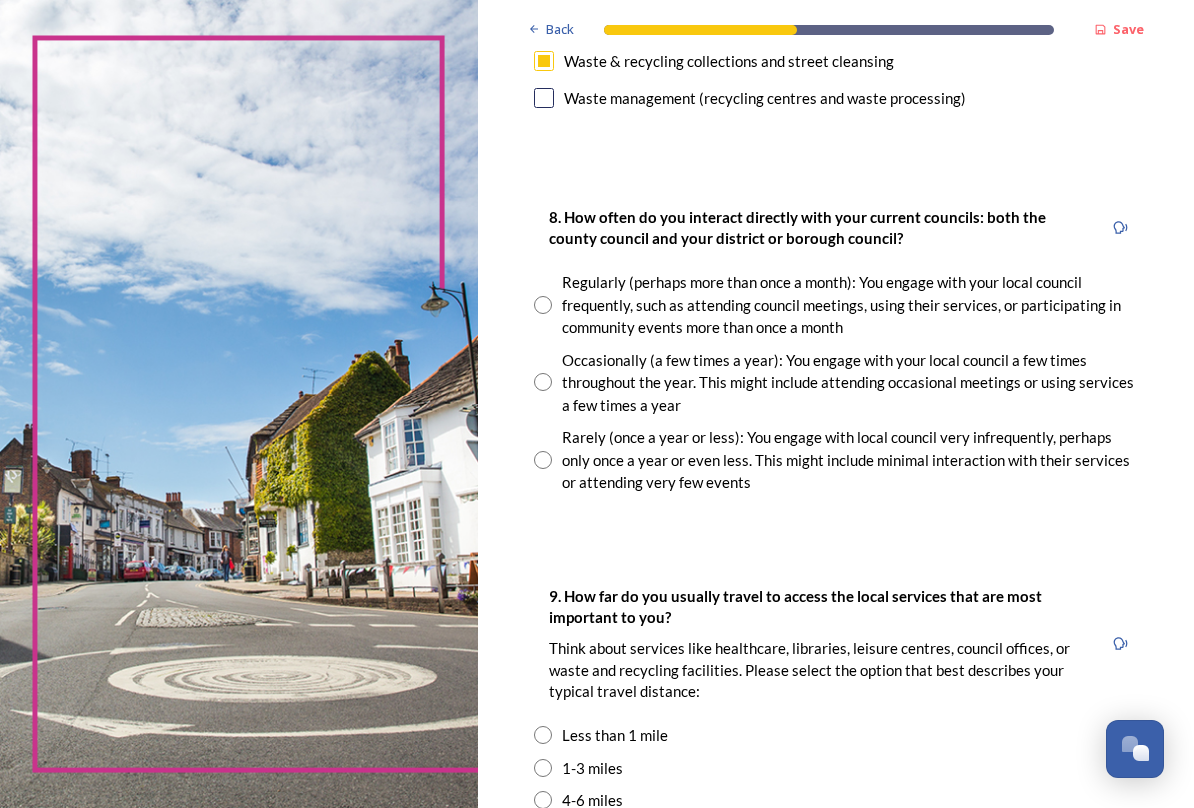 scroll, scrollTop: 1078, scrollLeft: 0, axis: vertical 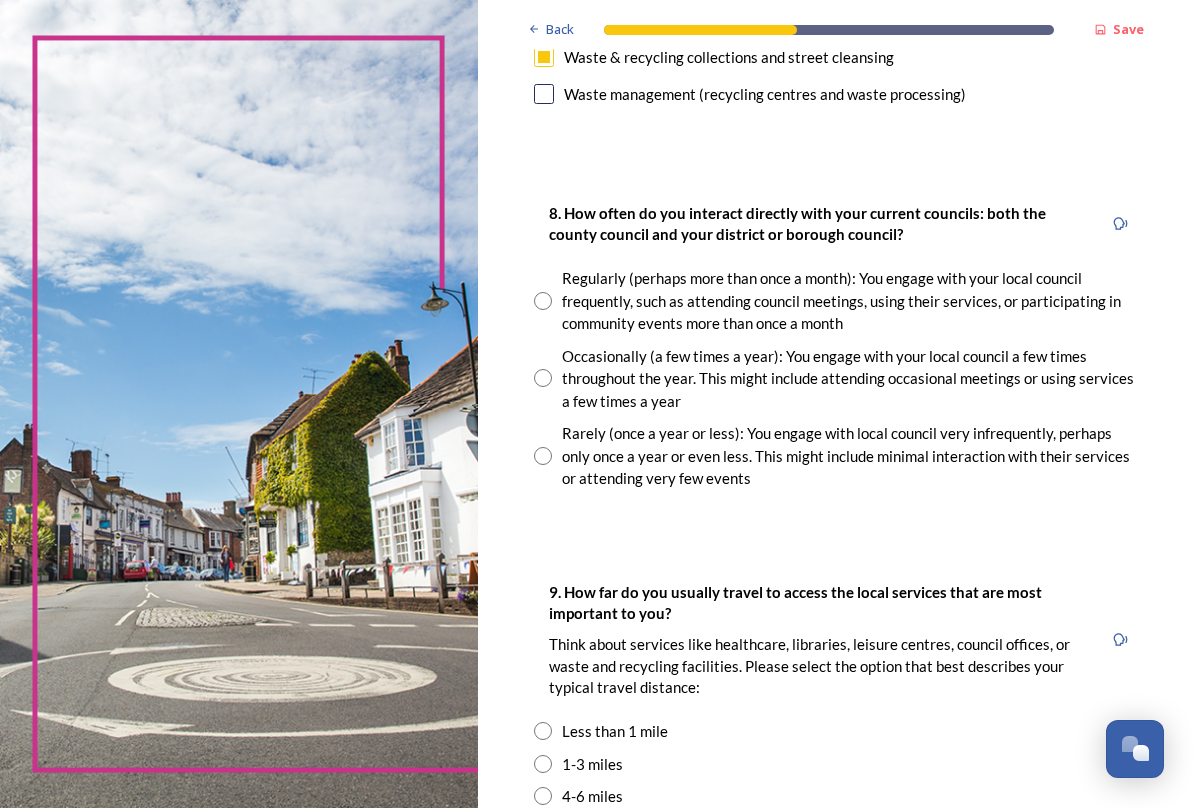 click at bounding box center (543, 378) 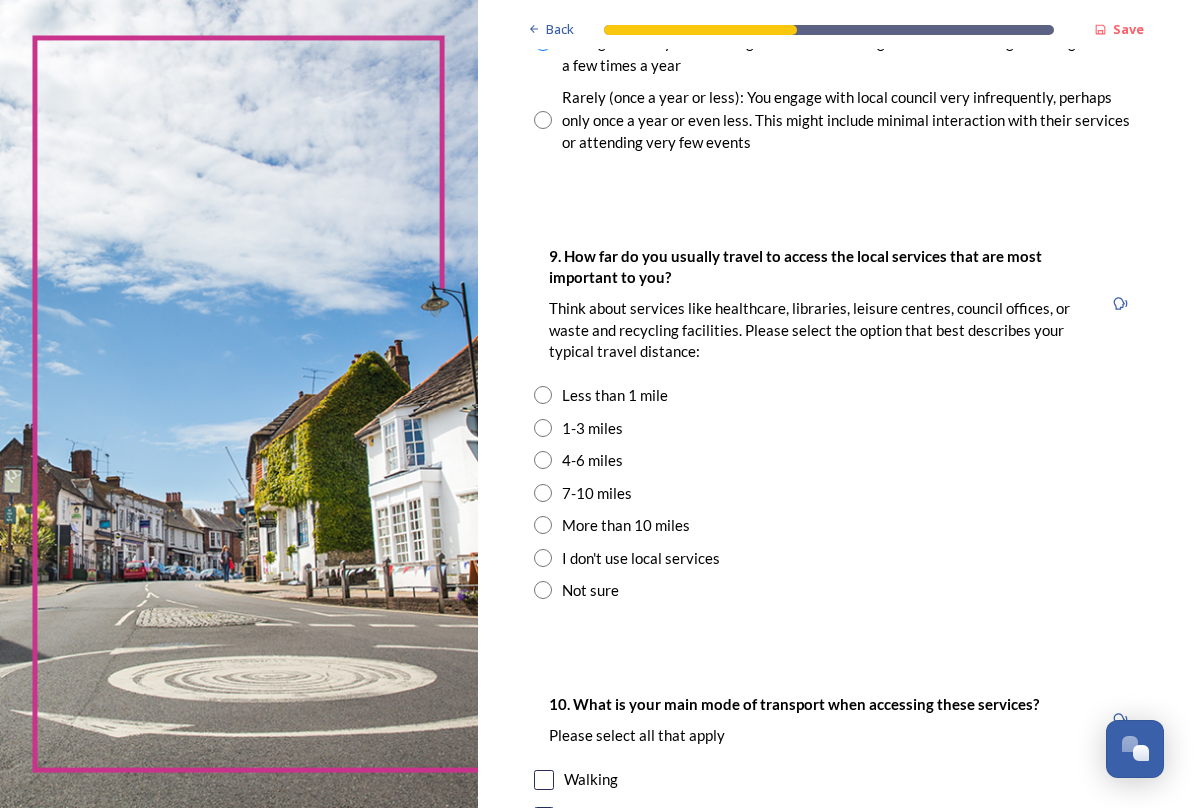 scroll, scrollTop: 1417, scrollLeft: 0, axis: vertical 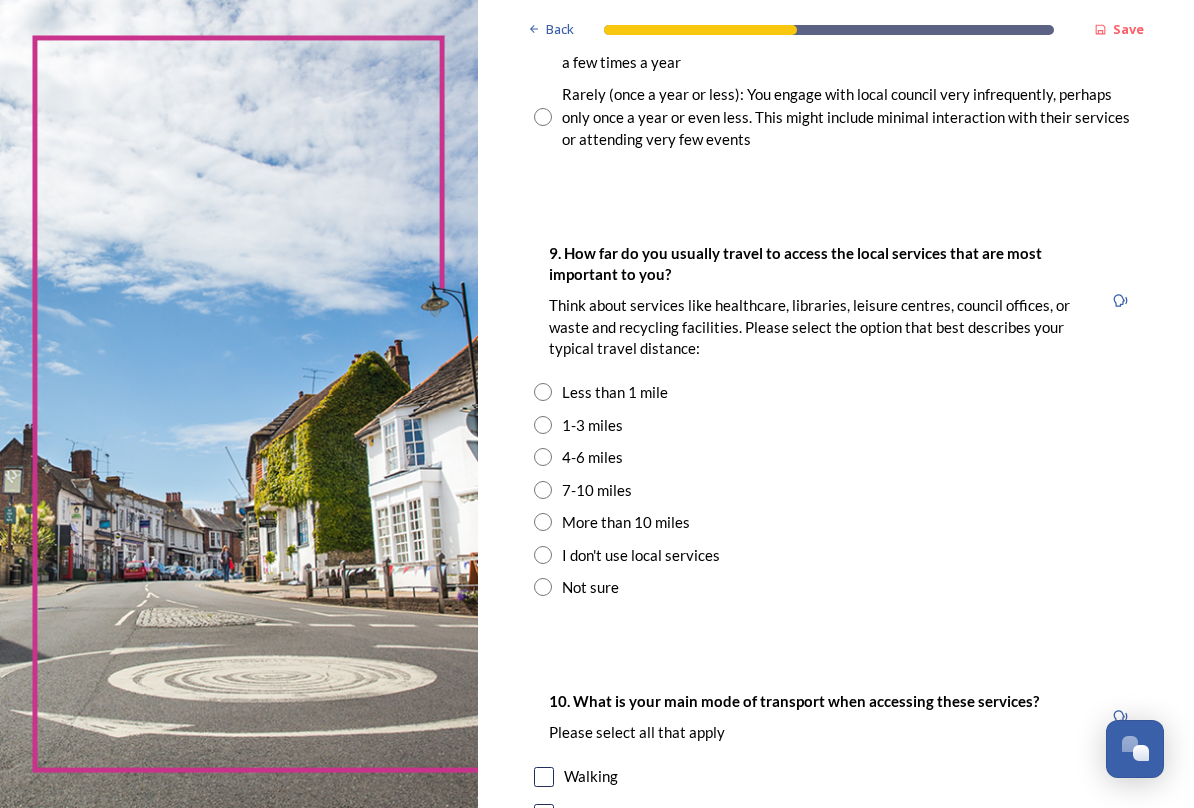 click at bounding box center (543, 425) 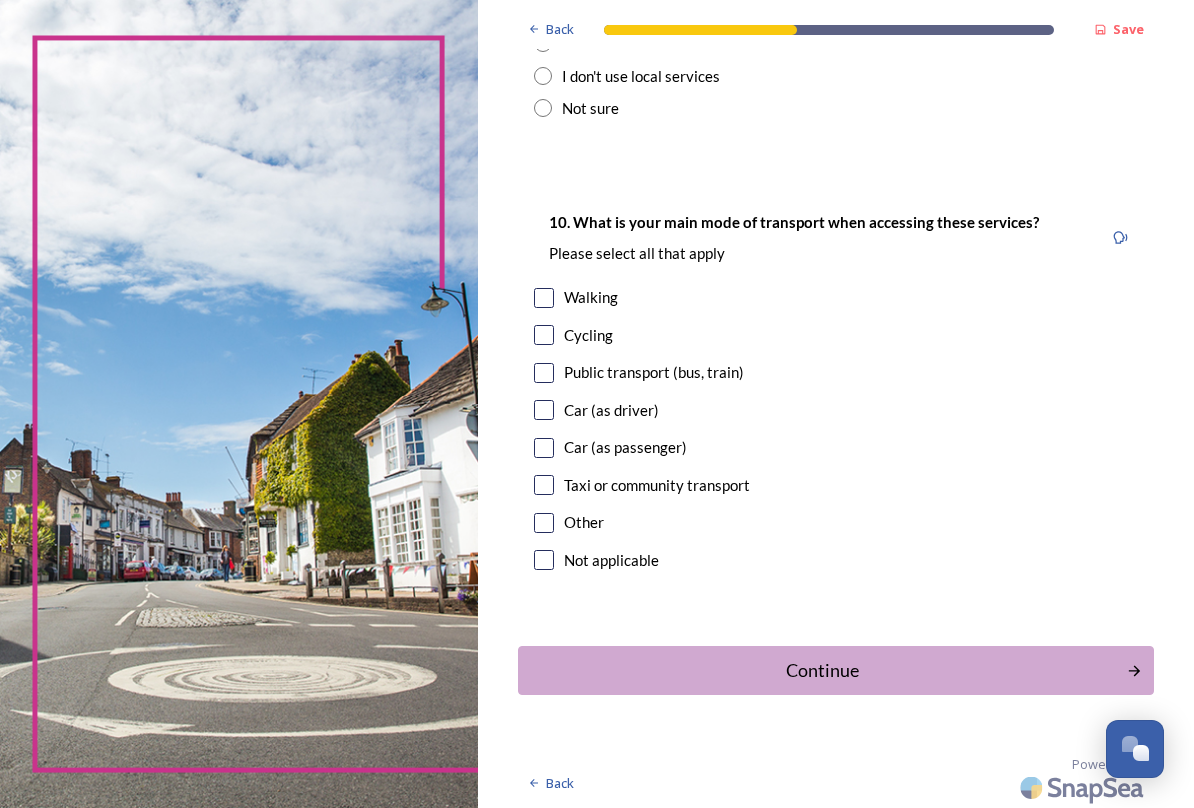 scroll, scrollTop: 1898, scrollLeft: 0, axis: vertical 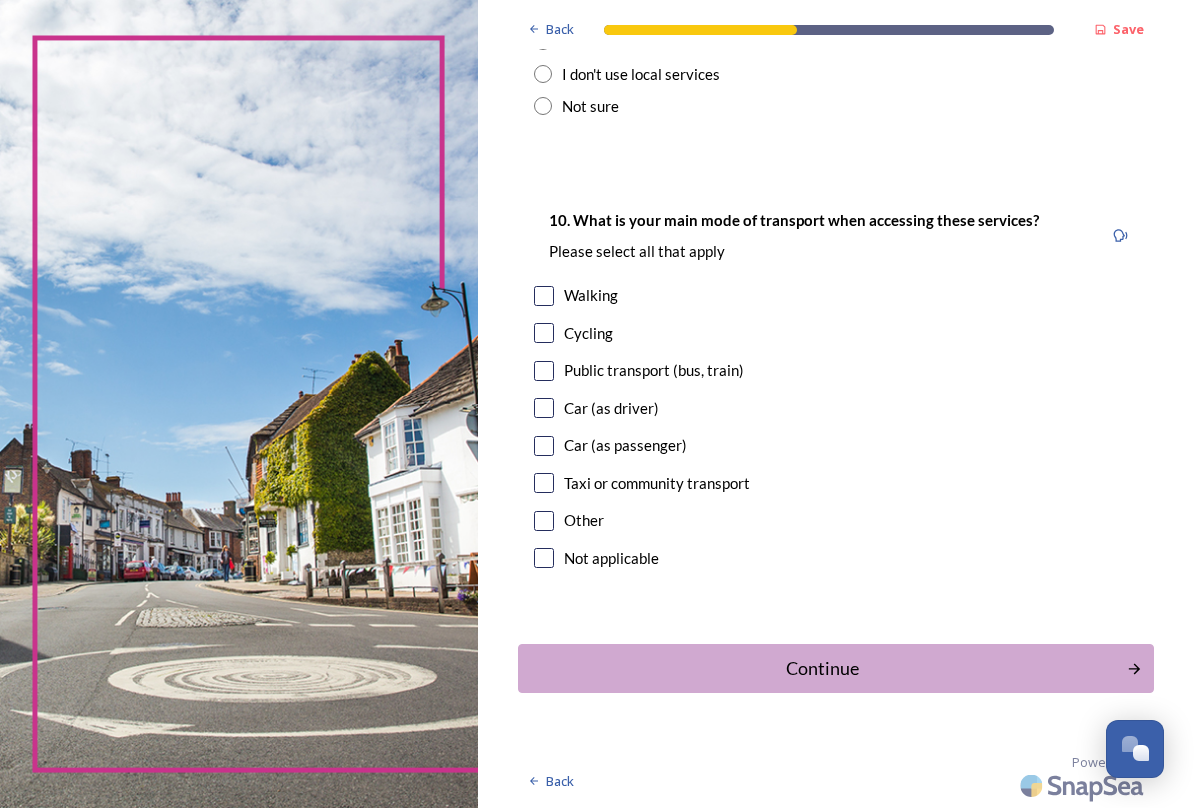 click at bounding box center (544, 371) 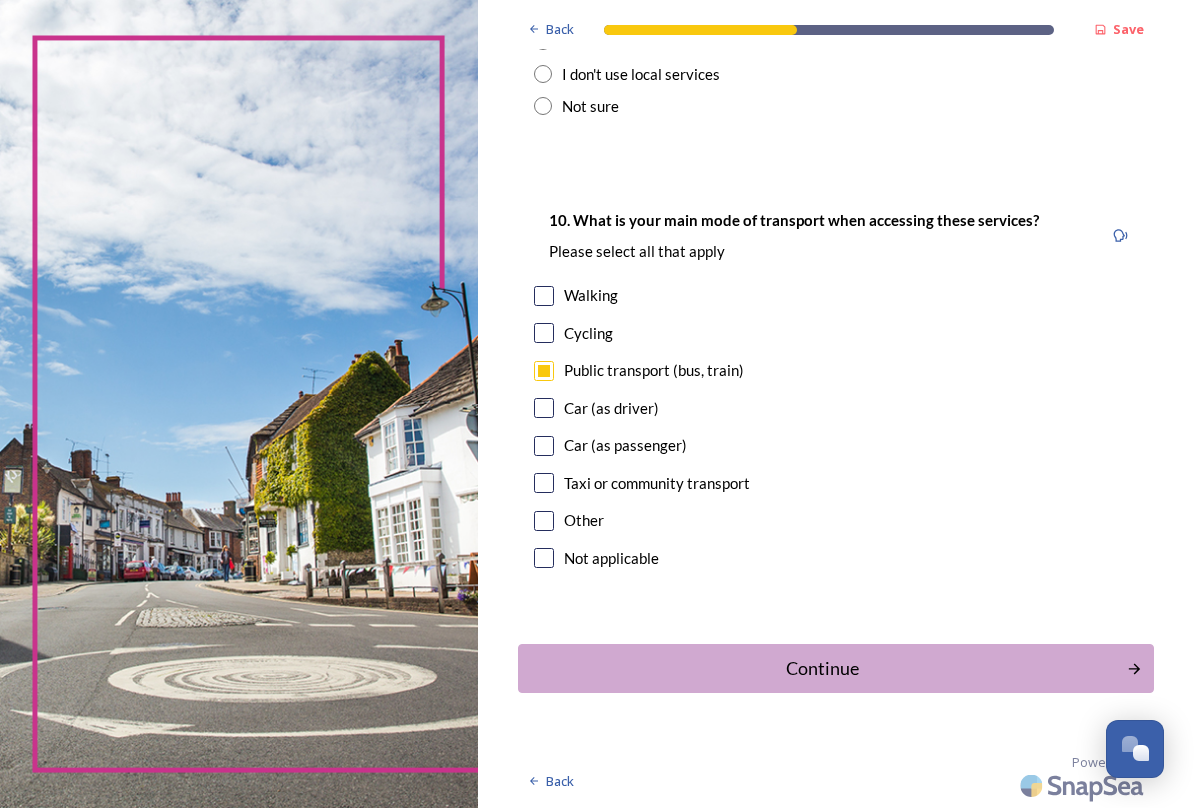 click on "Continue" at bounding box center [822, 668] 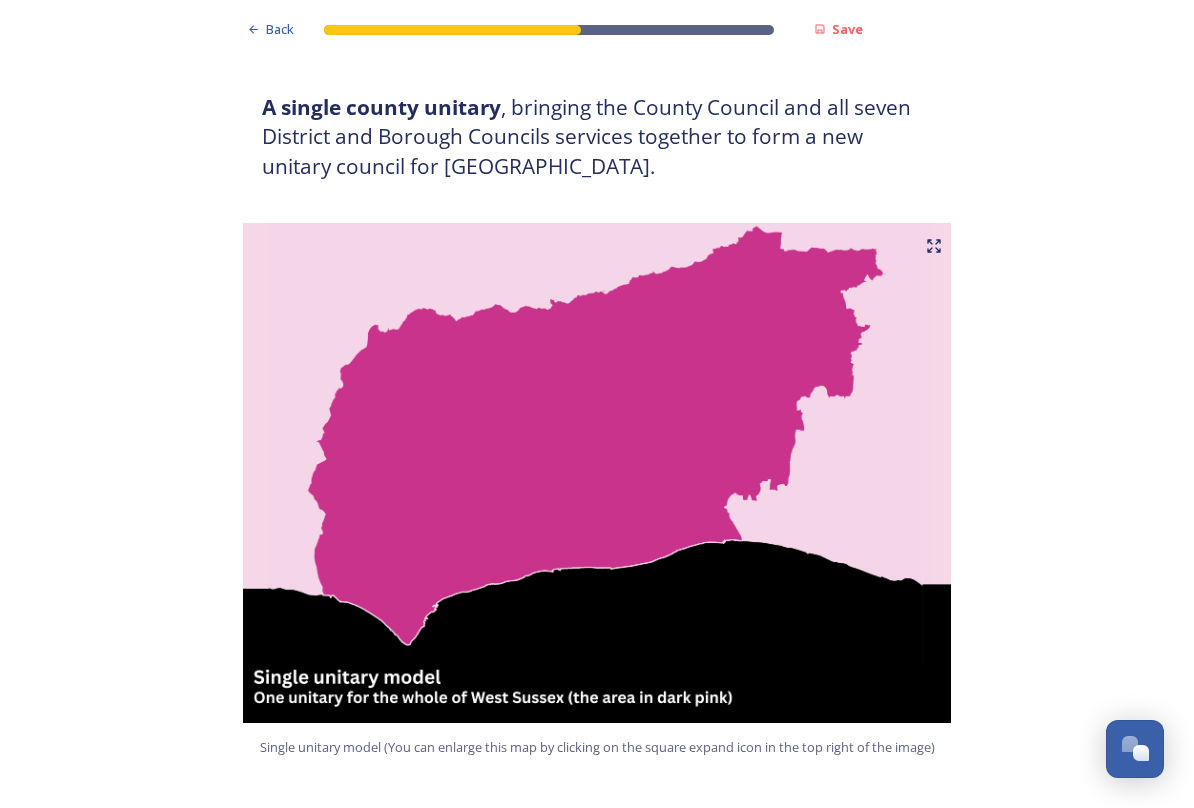 scroll, scrollTop: 356, scrollLeft: 0, axis: vertical 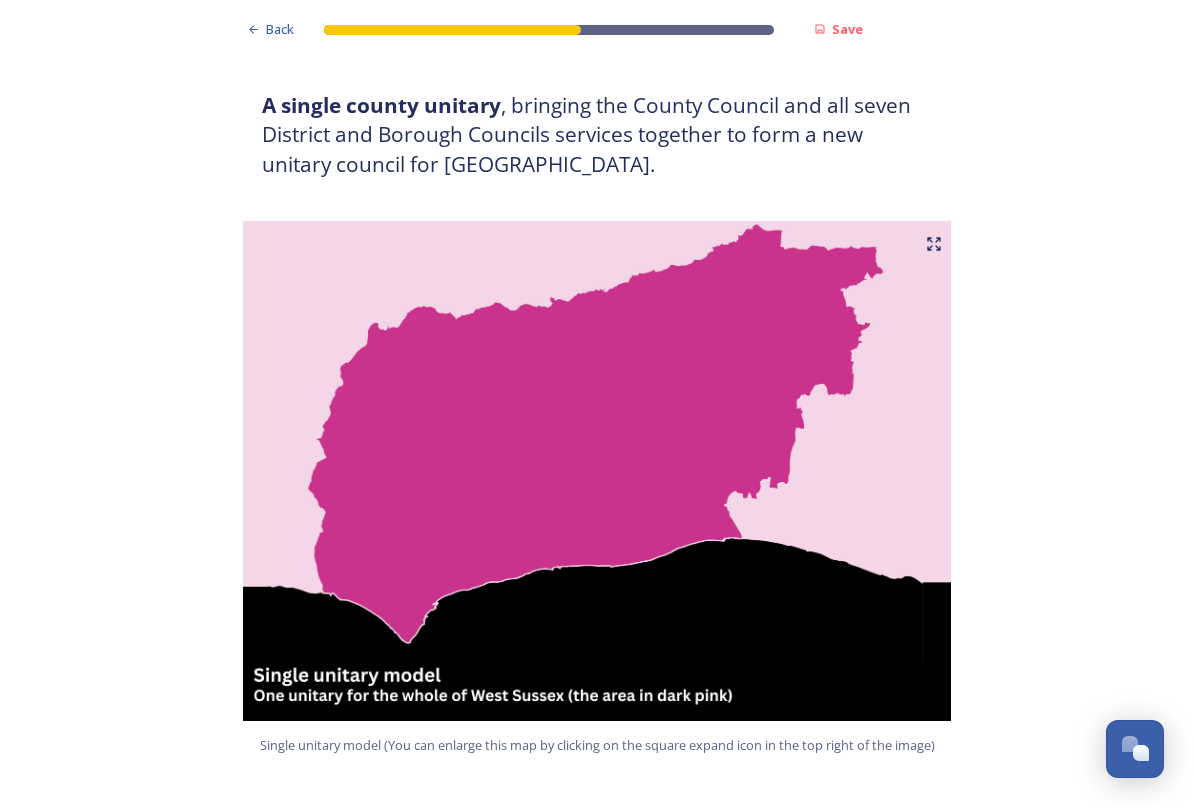 click at bounding box center [597, 471] 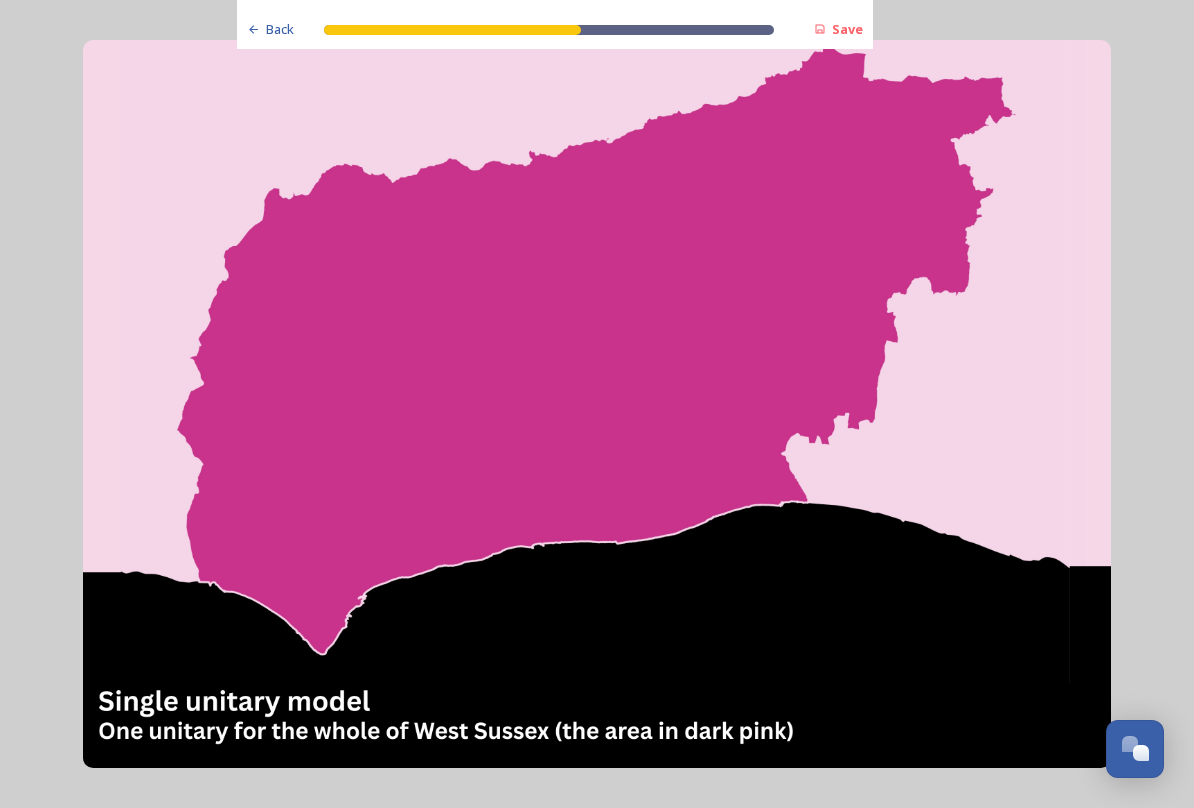 click at bounding box center (597, 403) 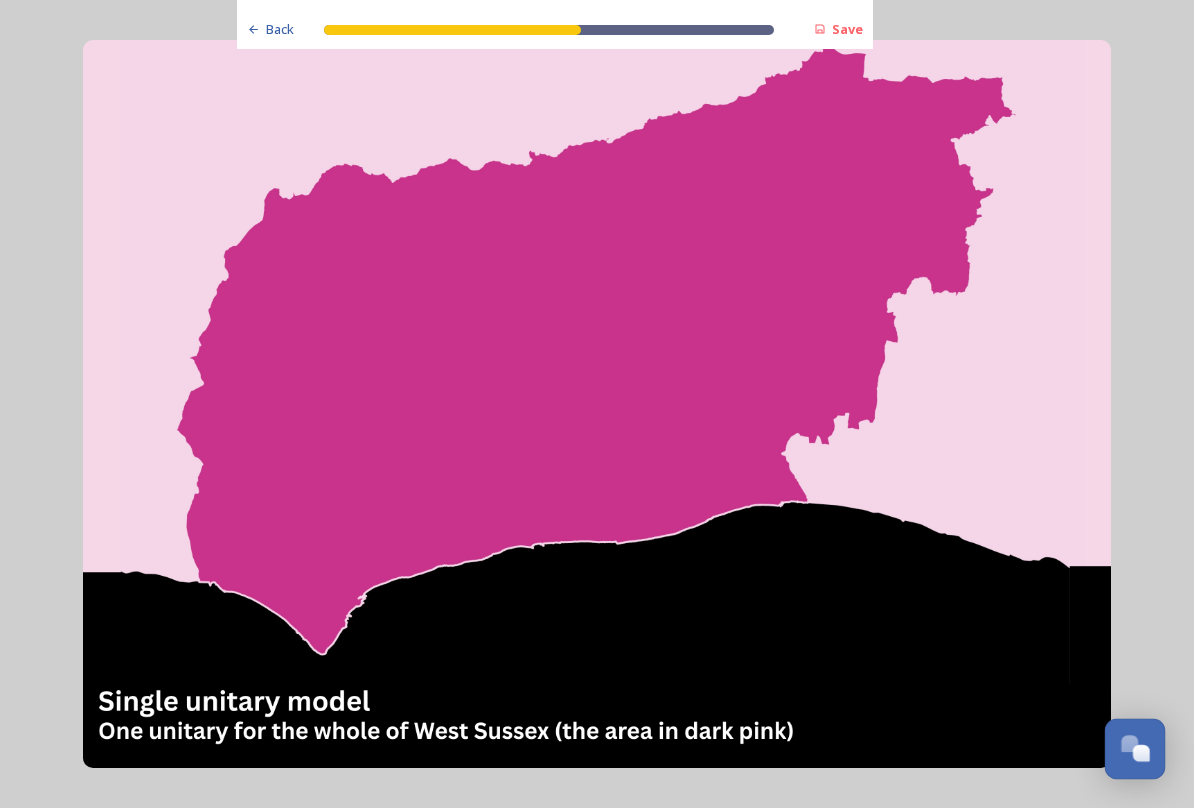 click at bounding box center (1135, 747) 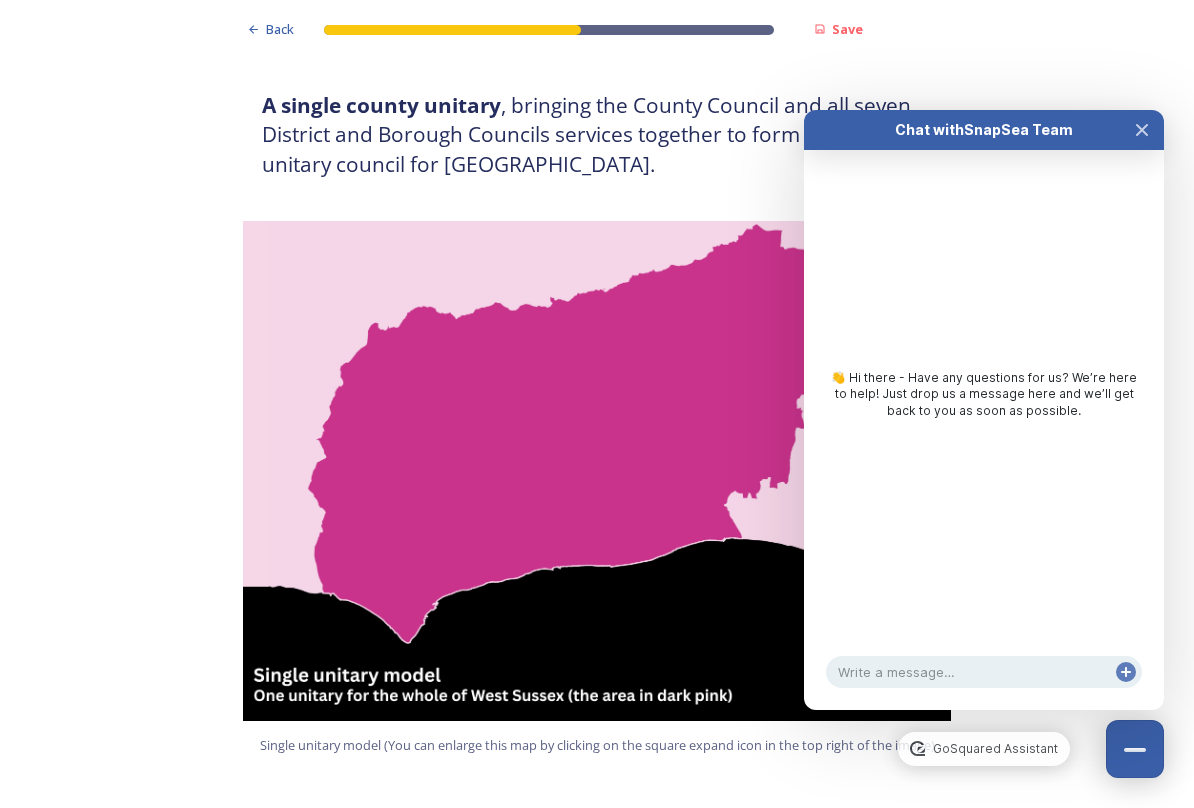 click at bounding box center [597, 471] 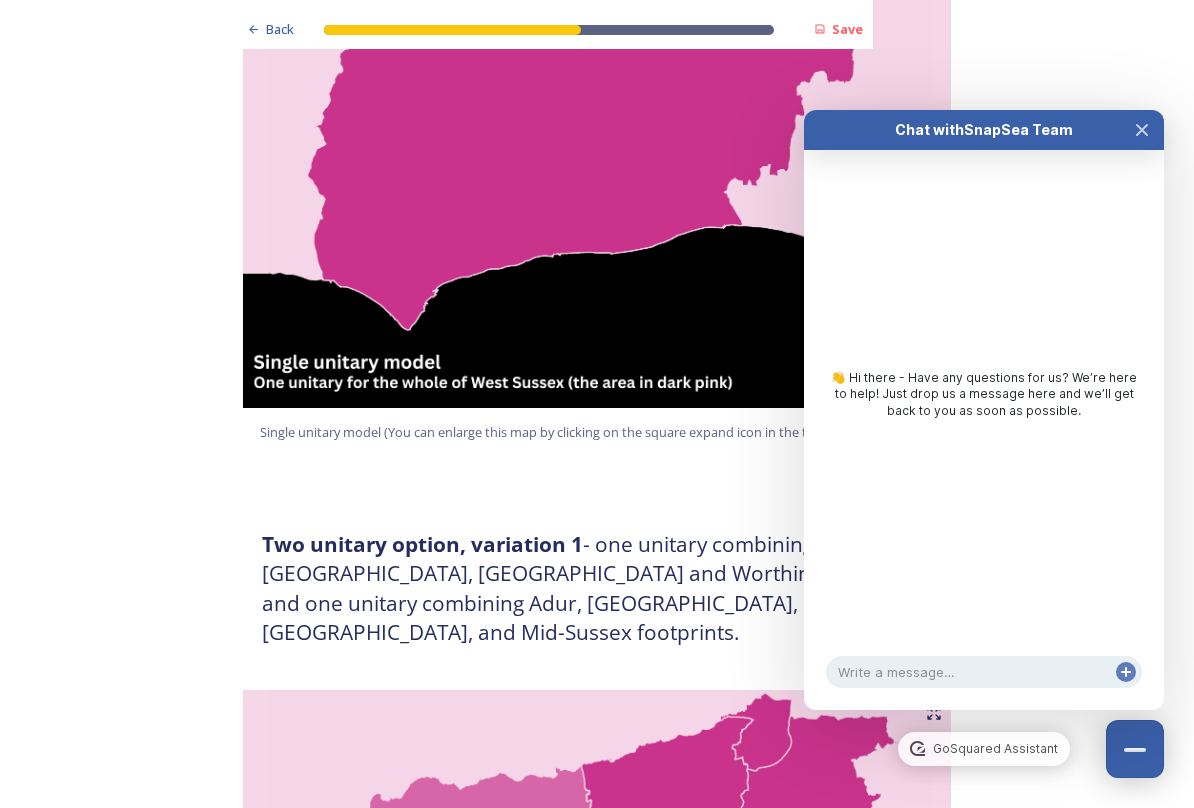 scroll, scrollTop: 707, scrollLeft: 0, axis: vertical 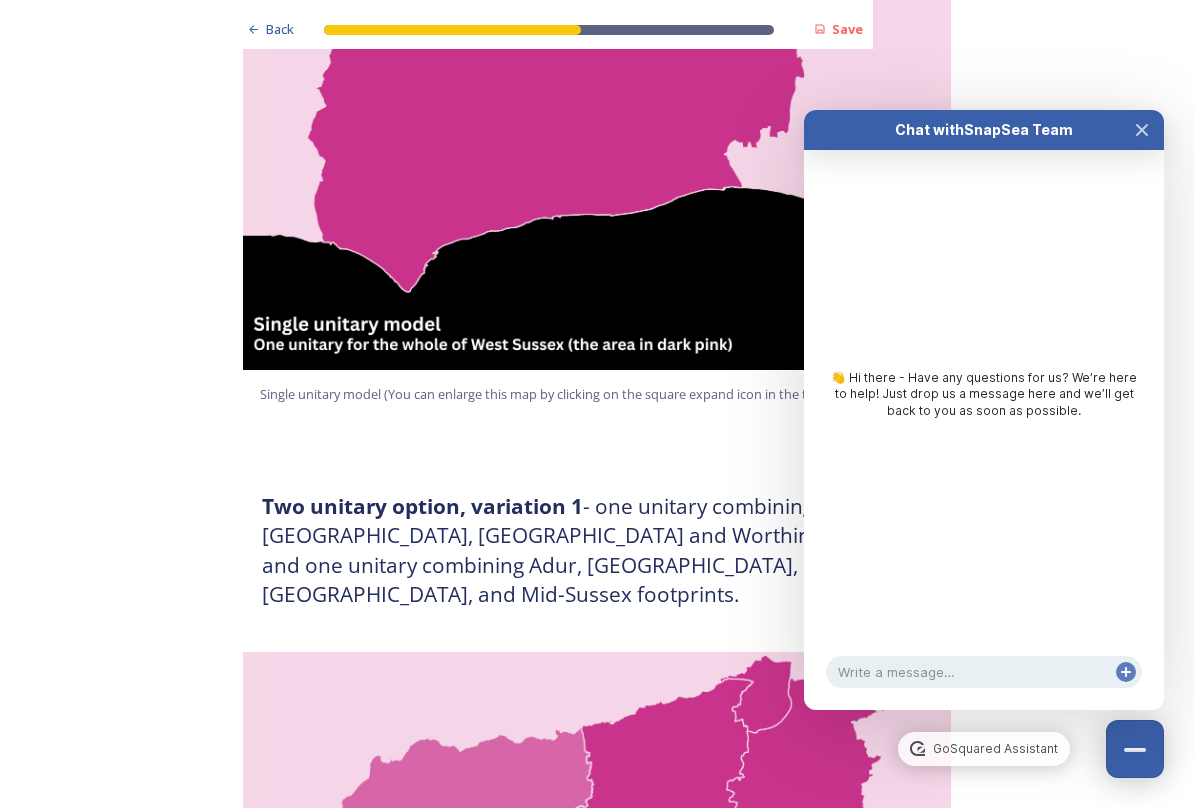 click on "Back Save Prioritising future services As explained on our  Shaping [GEOGRAPHIC_DATA] hub , Local Government Reorganisation for [GEOGRAPHIC_DATA] means that the county, district and borough councils will be replaced with one, or more than one, single-tier council (referred to as a unitary council) to deliver all your services.  Options currently being explored within [GEOGRAPHIC_DATA] are detailed on our  hub , but map visuals can be found below. A single county unitary , bringing the County Council and all seven District and Borough Councils services together to form a new unitary council for [GEOGRAPHIC_DATA]. Single unitary model (You can enlarge this map by clicking on the square expand icon in the top right of the image) Two unitary option, variation 1  -   one unitary combining Arun, [GEOGRAPHIC_DATA] and Worthing footprints and one unitary combining Adur, [GEOGRAPHIC_DATA], [GEOGRAPHIC_DATA], and Mid-Sussex footprints. Two unitary model variation 1 (You can enlarge this map by clicking on the square expand icon in the top right of the image) * Other 5" at bounding box center [597, 2415] 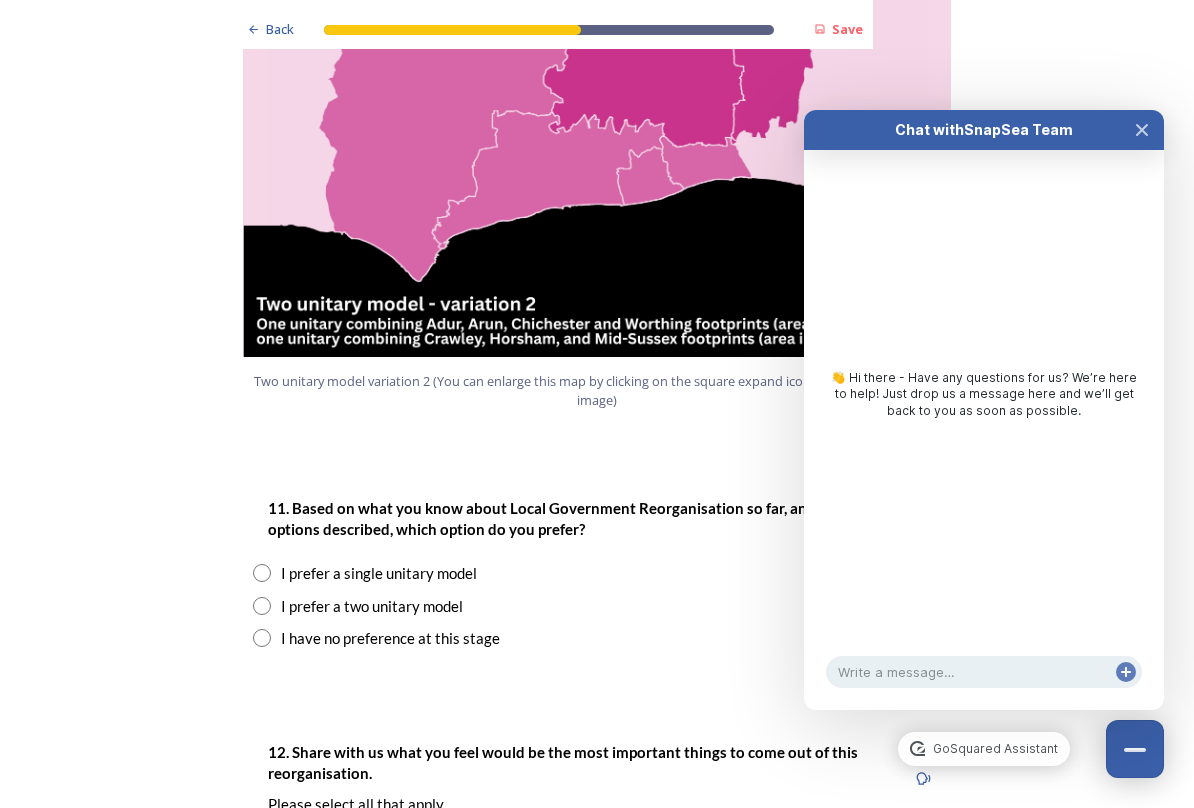 scroll, scrollTop: 2310, scrollLeft: 0, axis: vertical 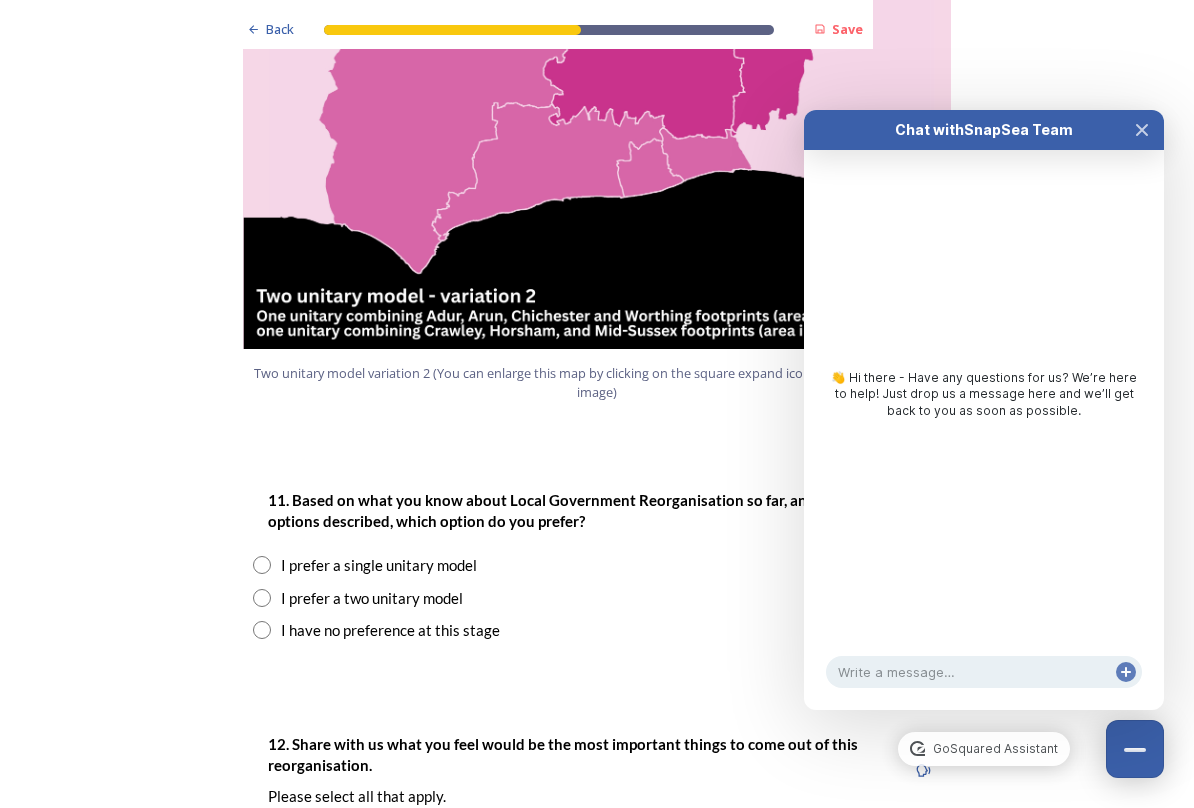 click at bounding box center (262, 630) 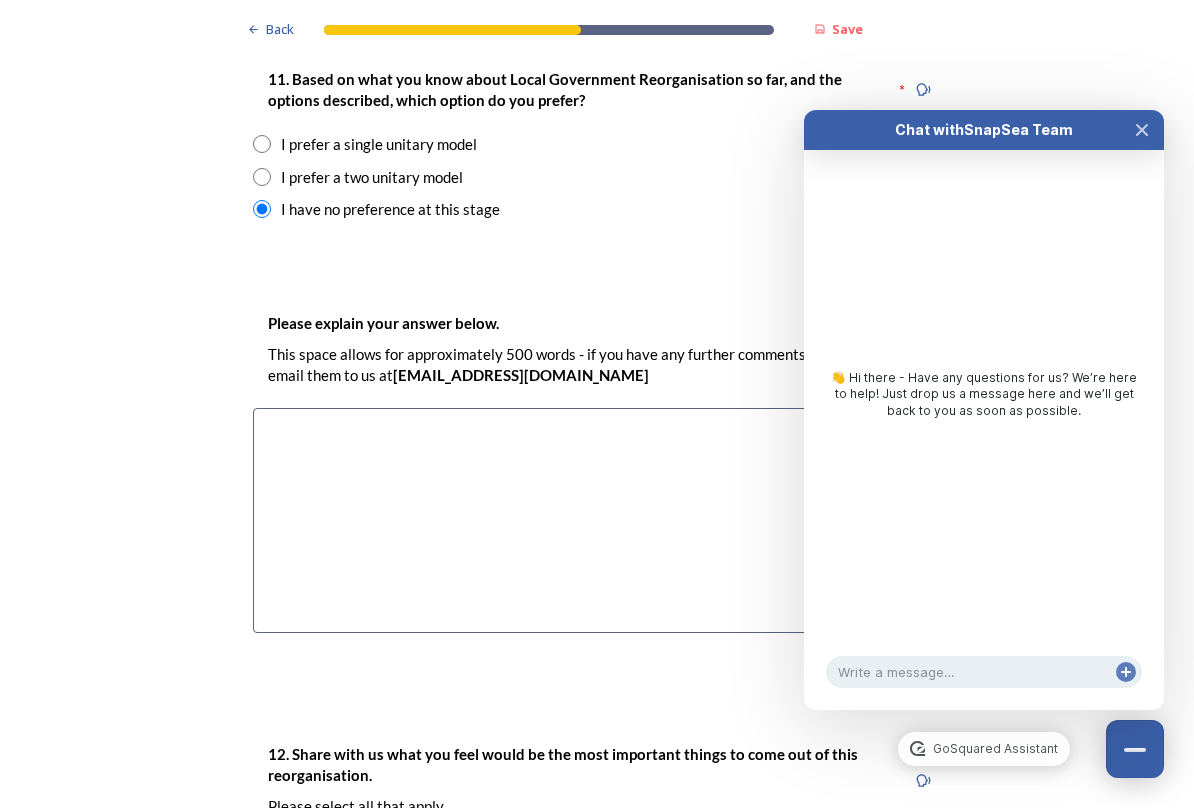 scroll, scrollTop: 2653, scrollLeft: 0, axis: vertical 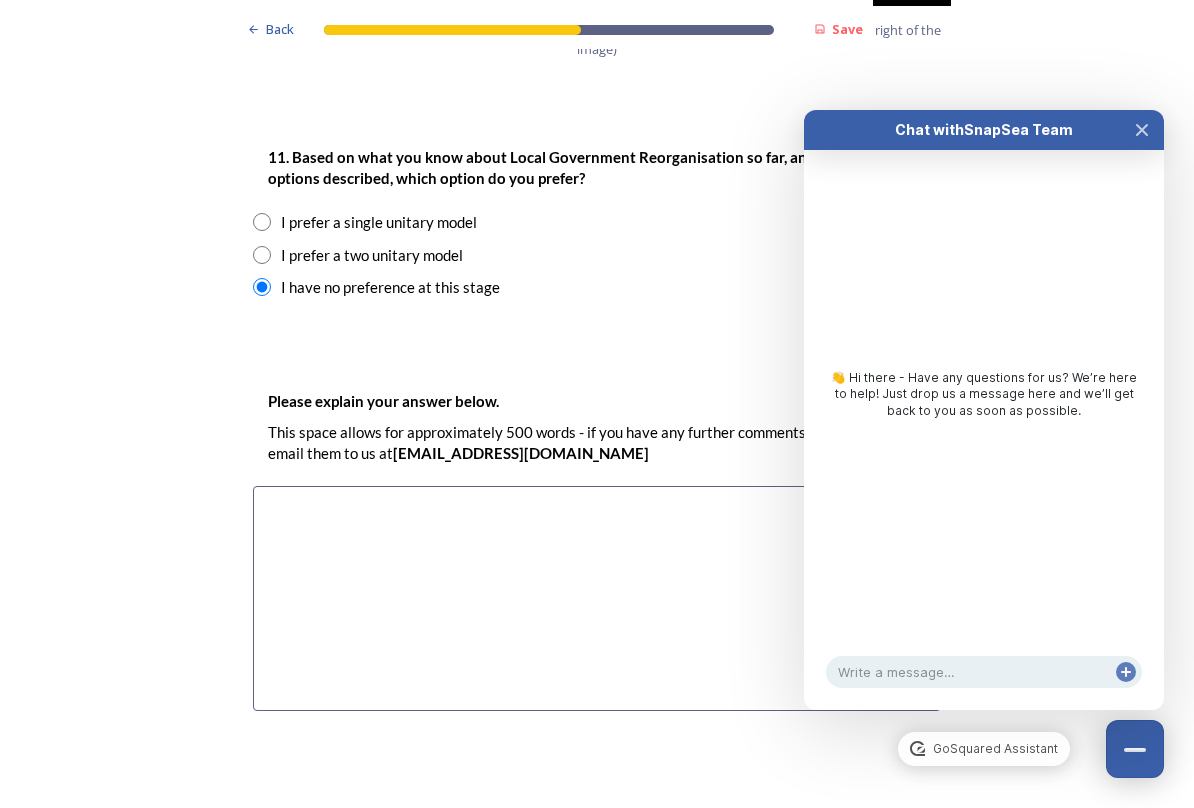 click at bounding box center (597, 598) 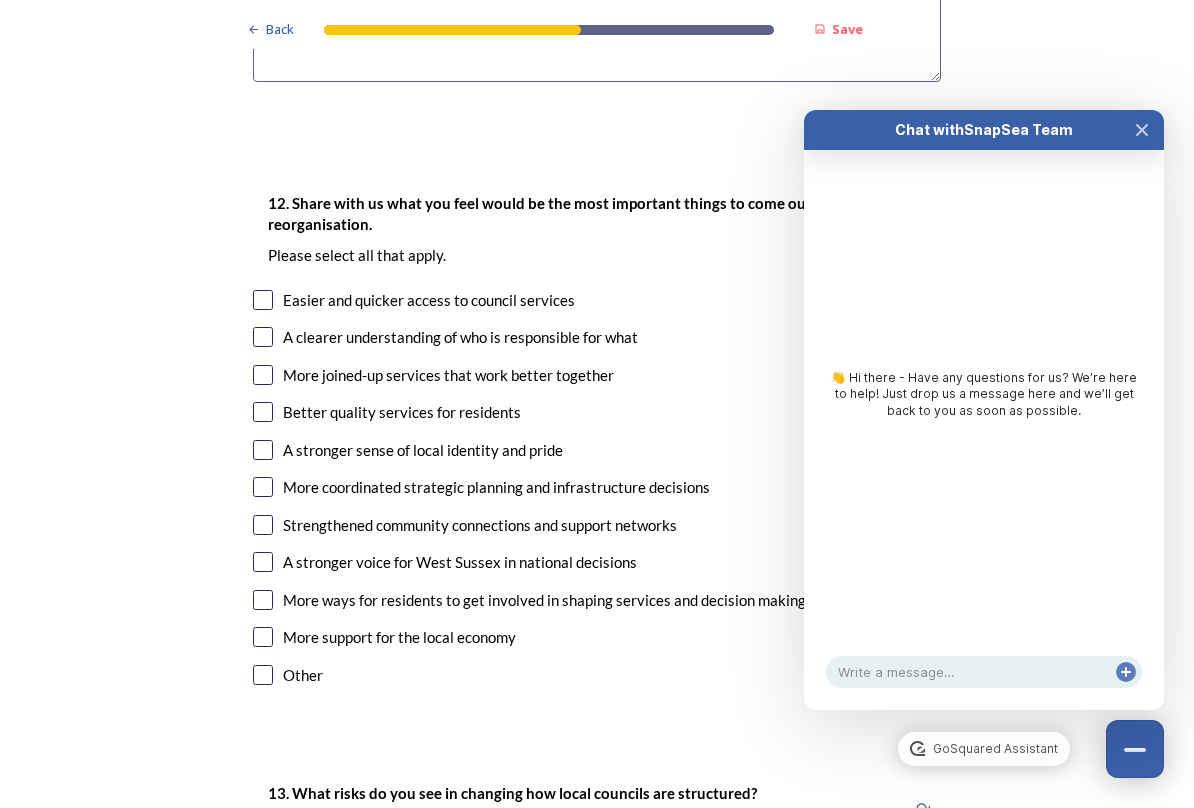 scroll, scrollTop: 3314, scrollLeft: 0, axis: vertical 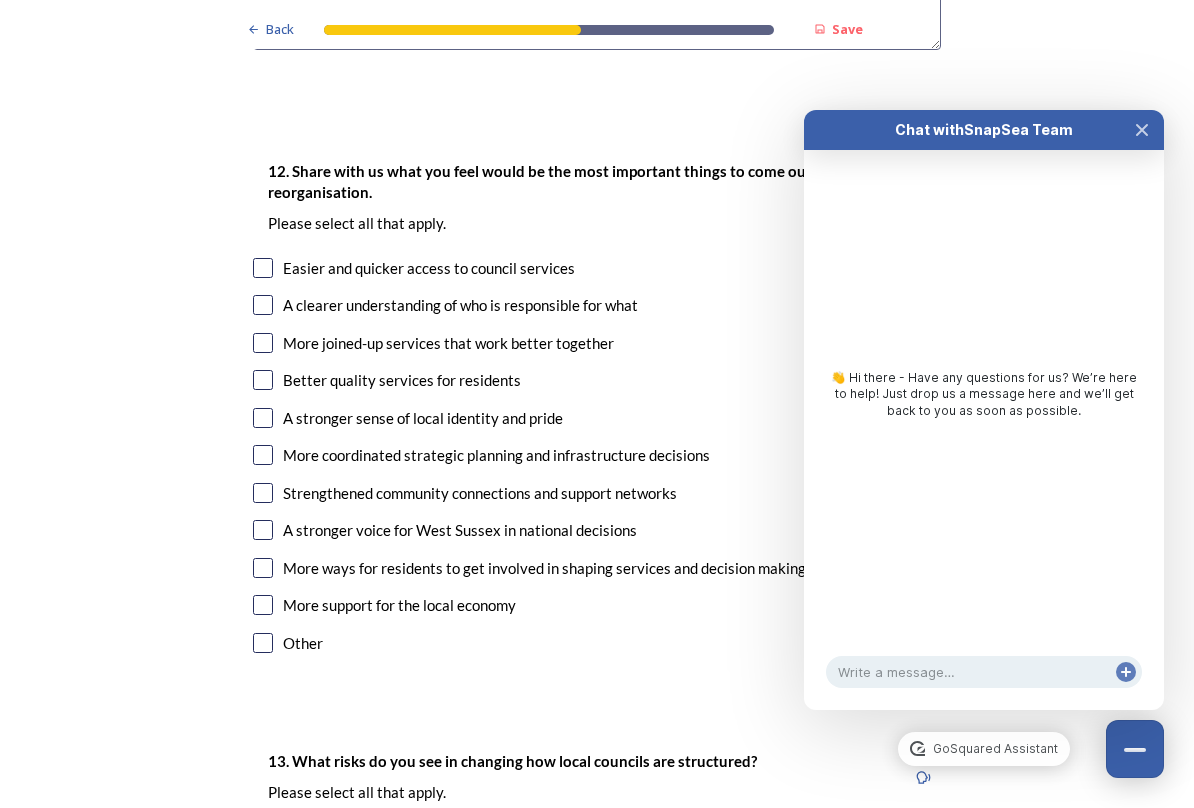 type on "I would be more interested in an east/west linking including [GEOGRAPHIC_DATA]" 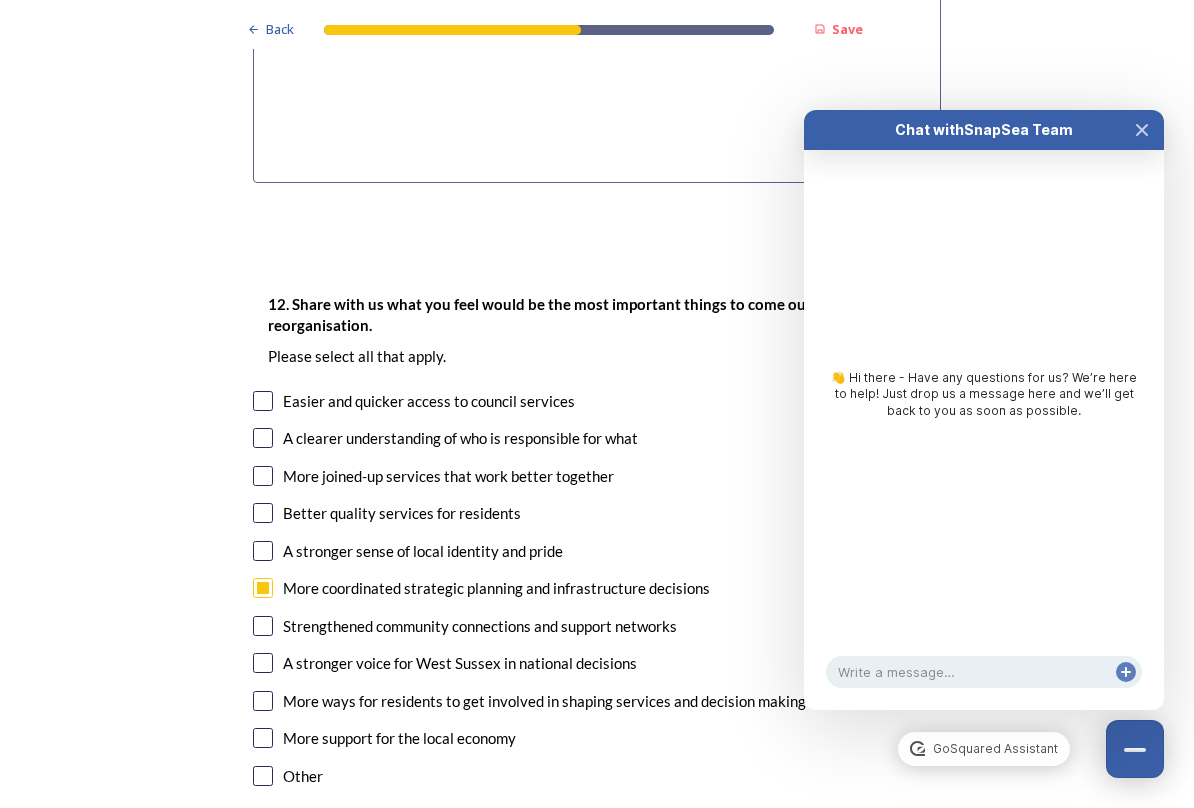scroll, scrollTop: 3184, scrollLeft: 0, axis: vertical 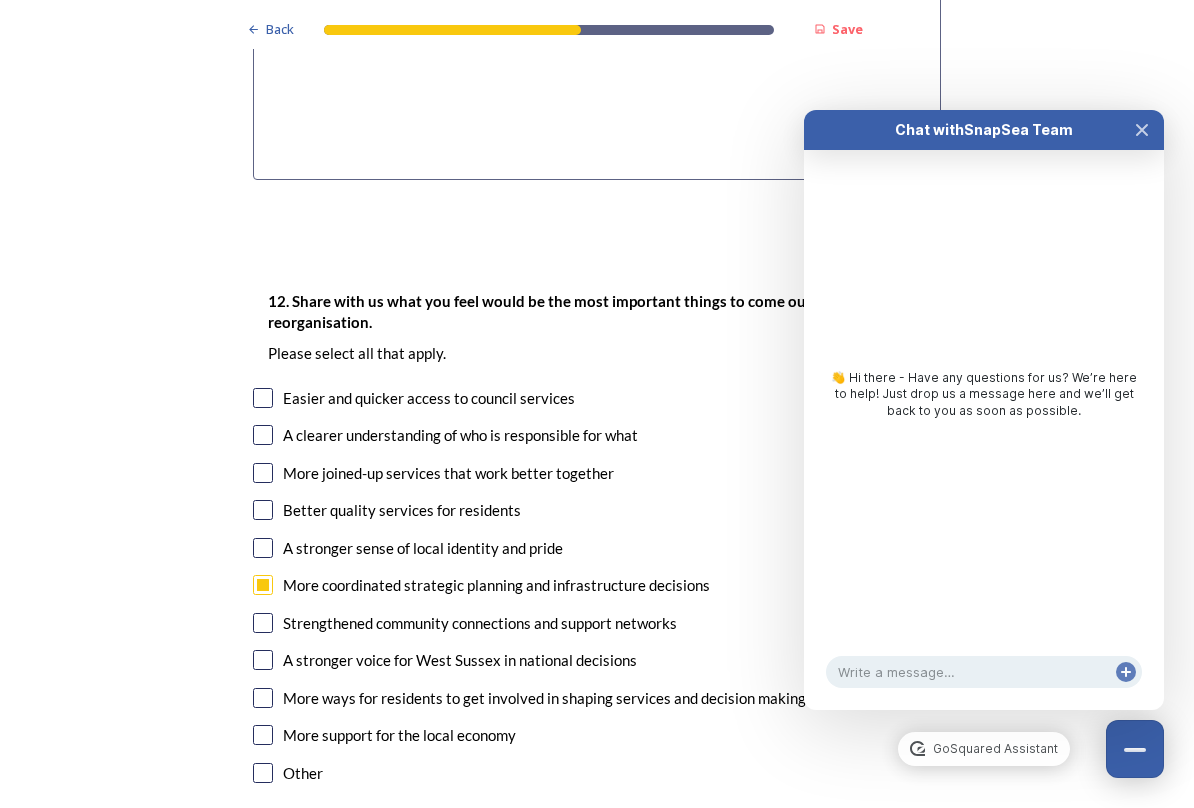 click at bounding box center [263, 473] 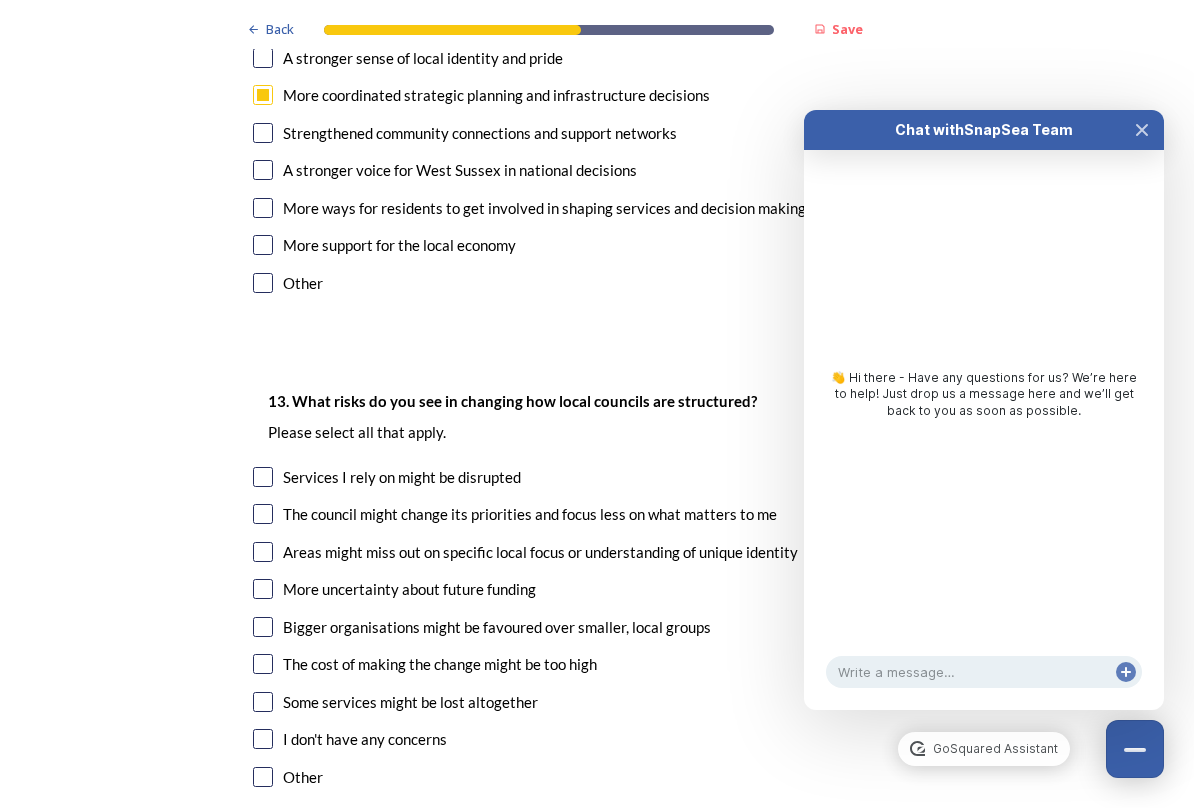 scroll, scrollTop: 3716, scrollLeft: 0, axis: vertical 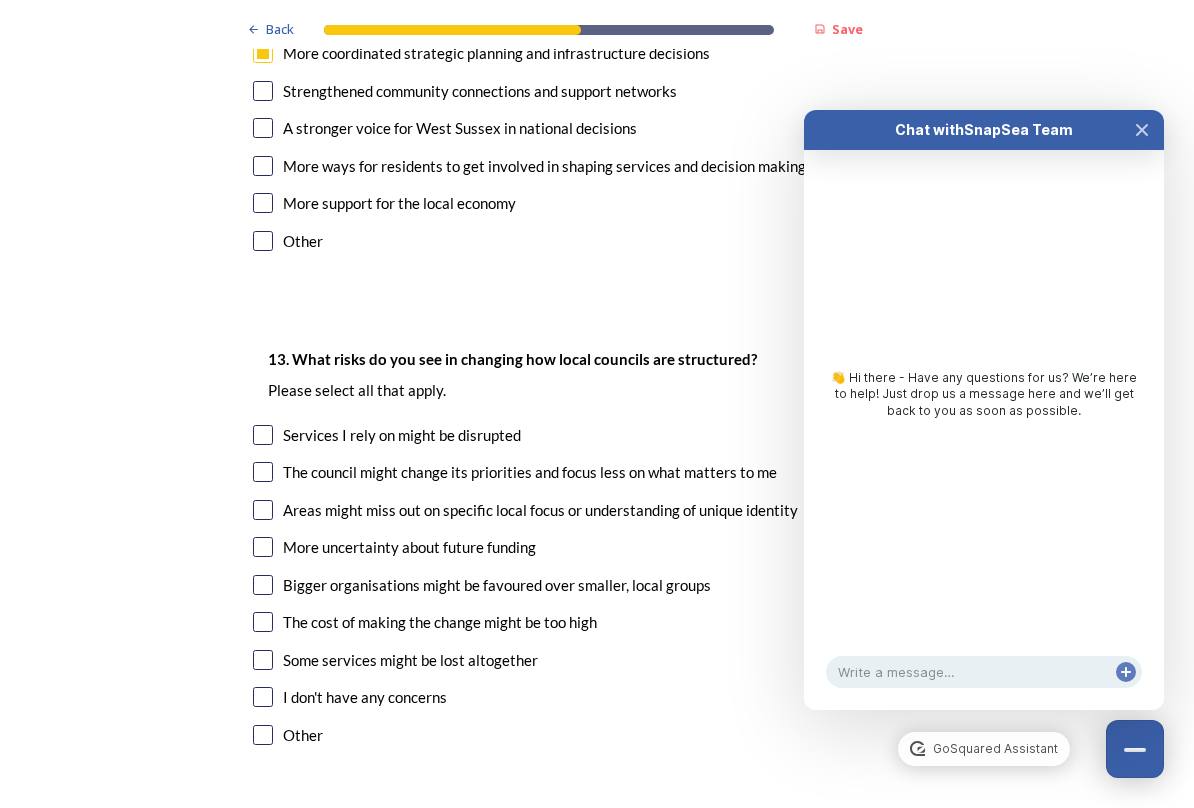 click at bounding box center (263, 510) 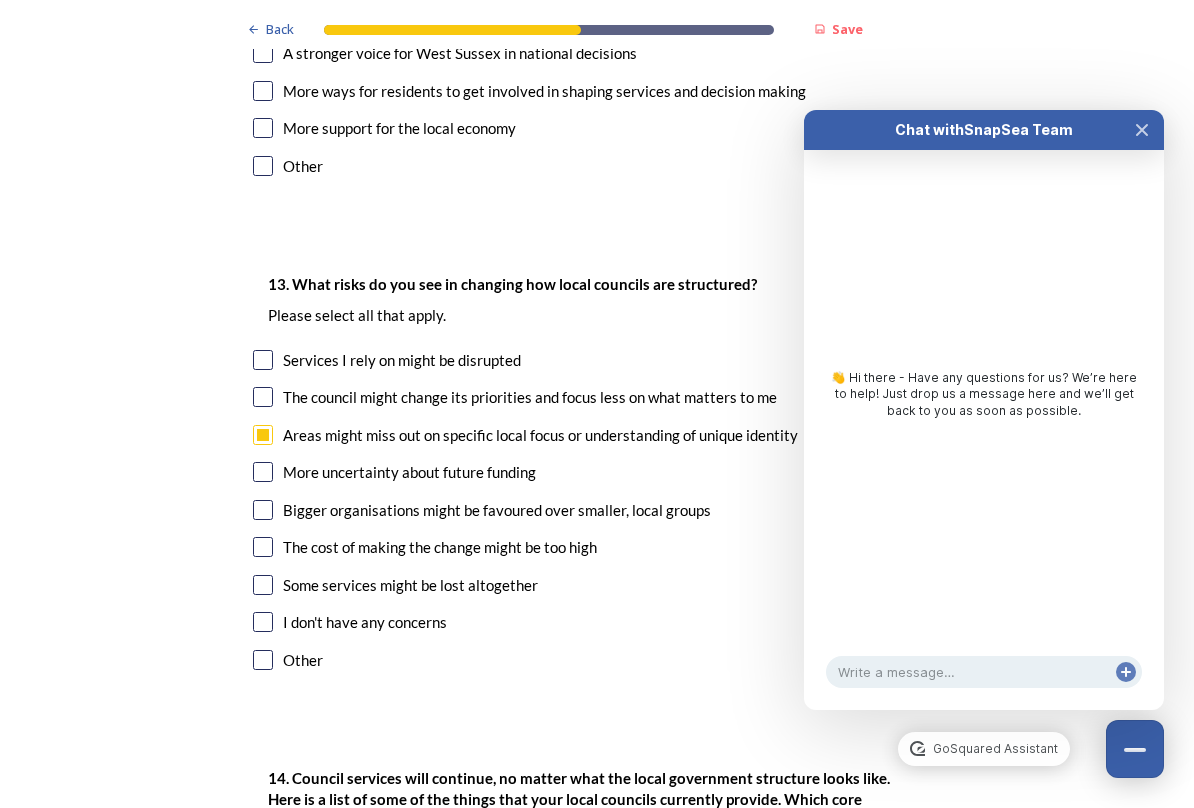 scroll, scrollTop: 3798, scrollLeft: 0, axis: vertical 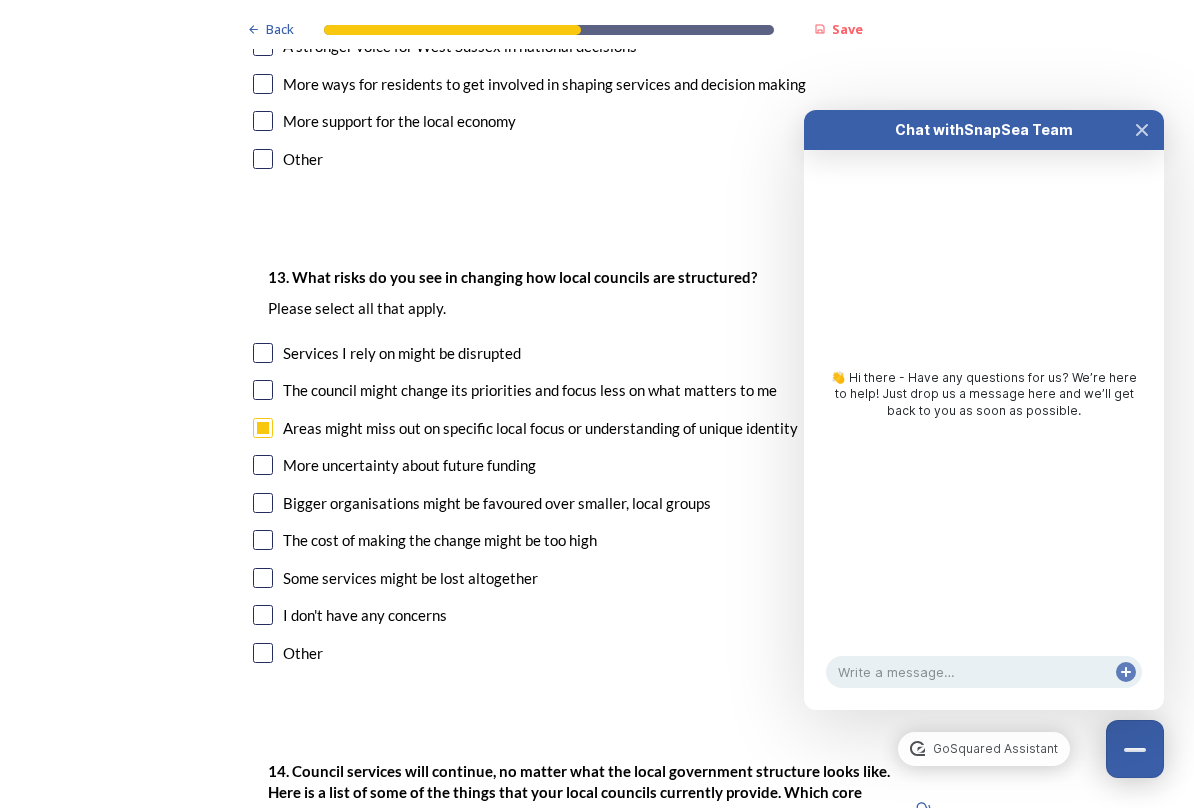click at bounding box center (263, 578) 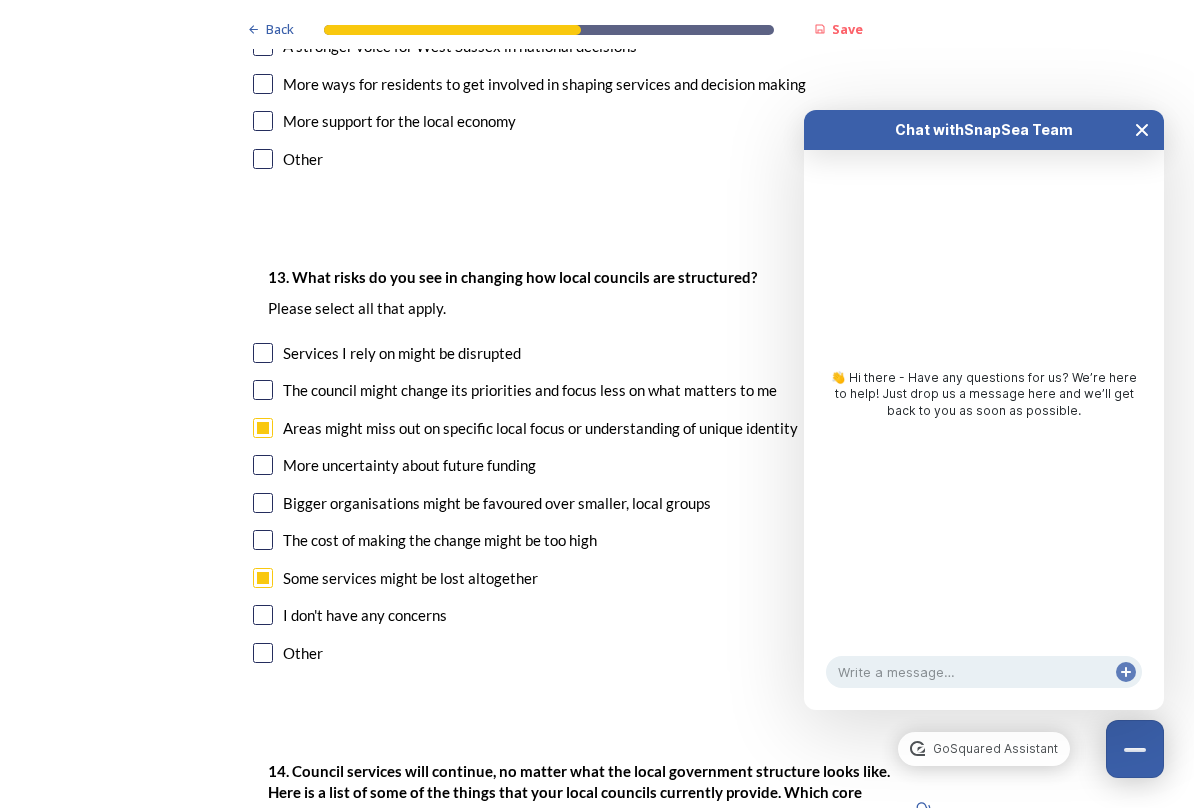 click at bounding box center (1142, 130) 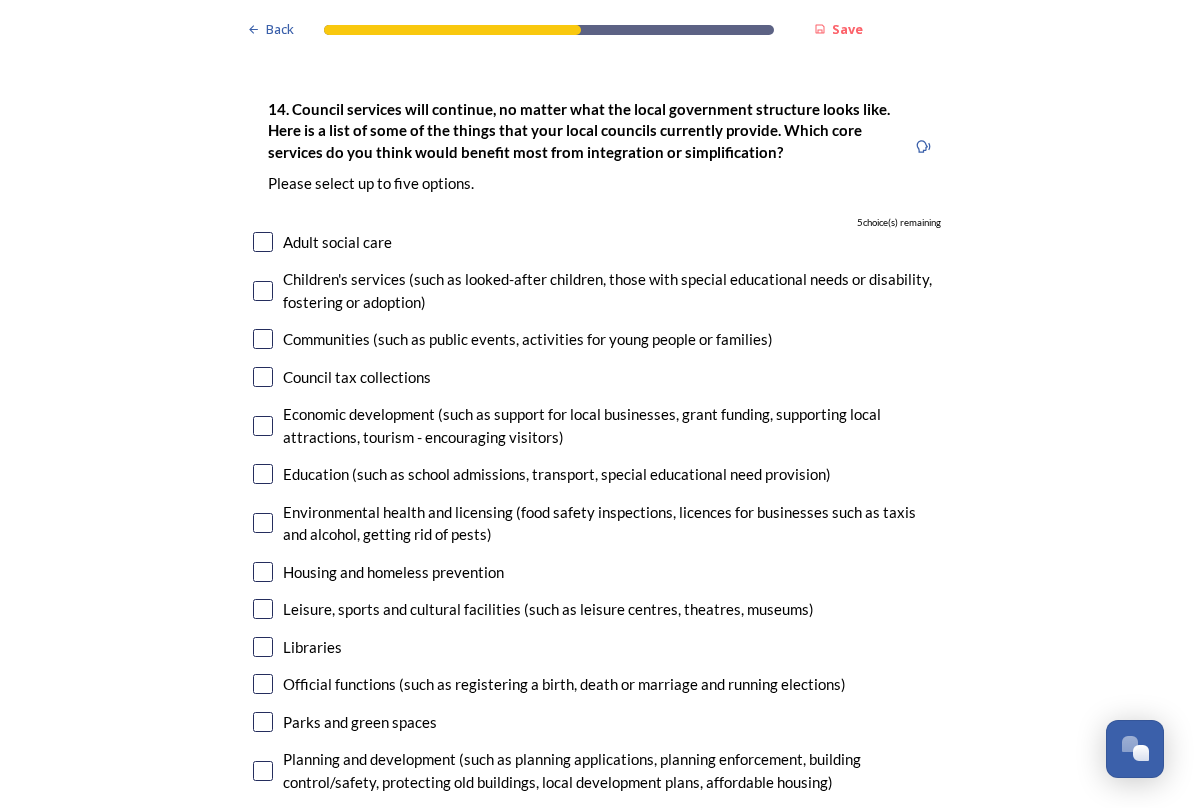 scroll, scrollTop: 4488, scrollLeft: 0, axis: vertical 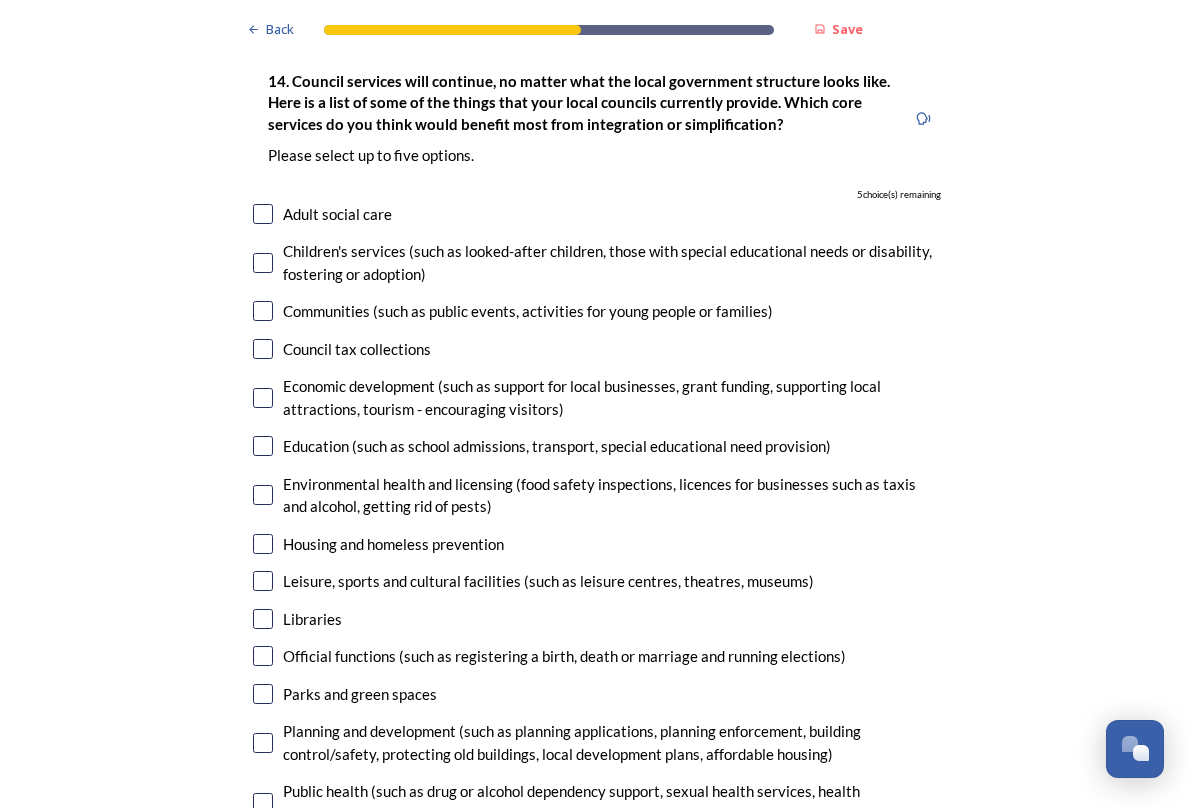 click at bounding box center (263, 446) 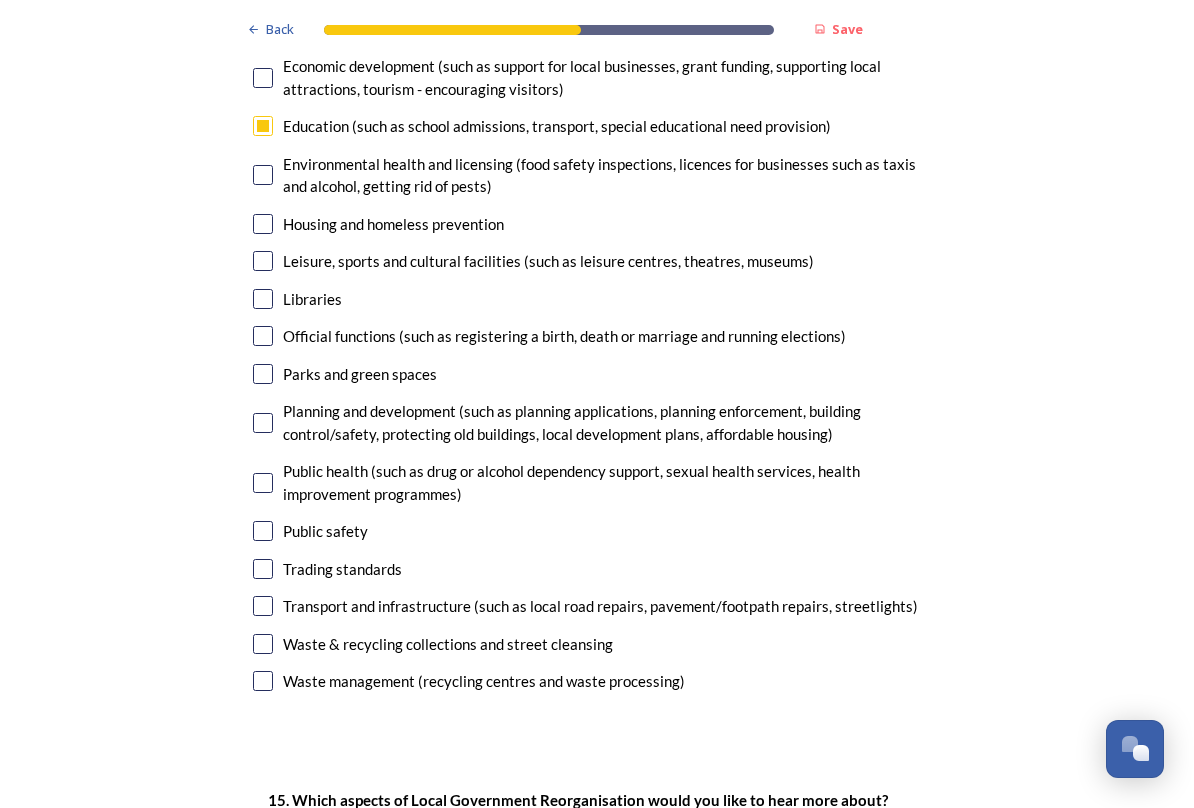 scroll, scrollTop: 4821, scrollLeft: 0, axis: vertical 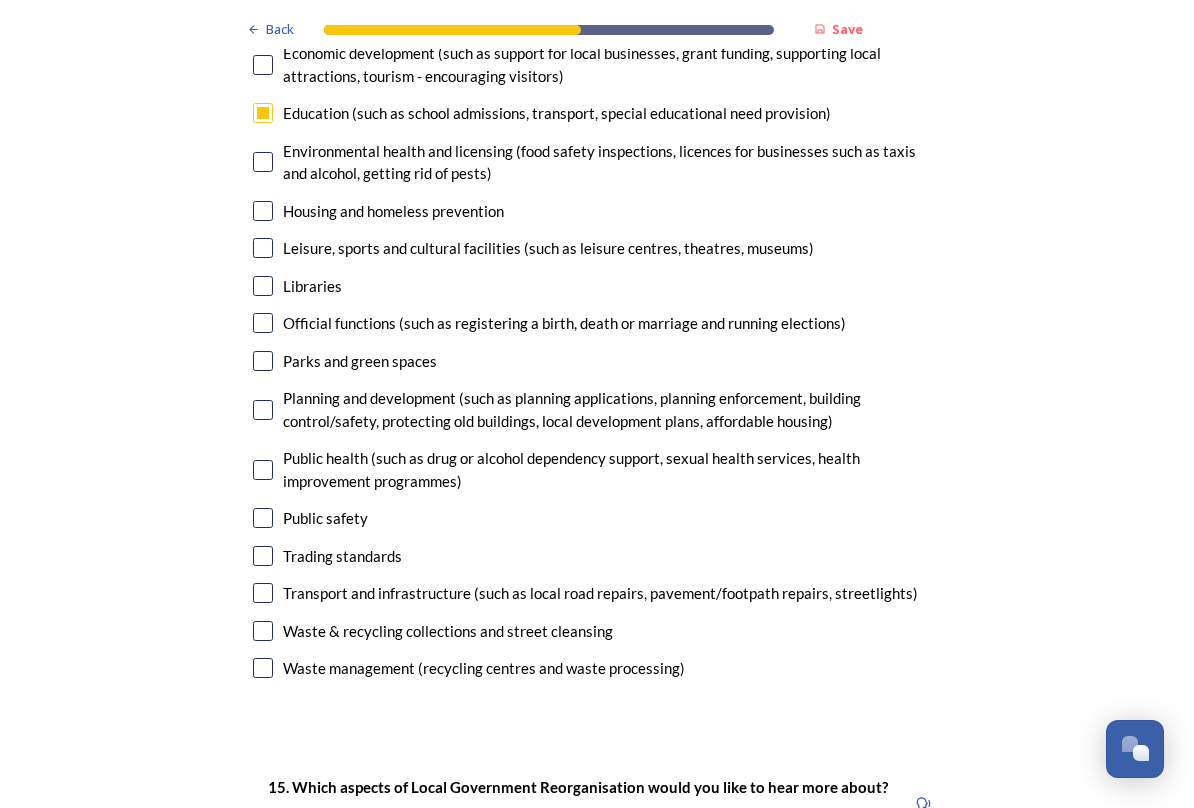 click at bounding box center (263, 593) 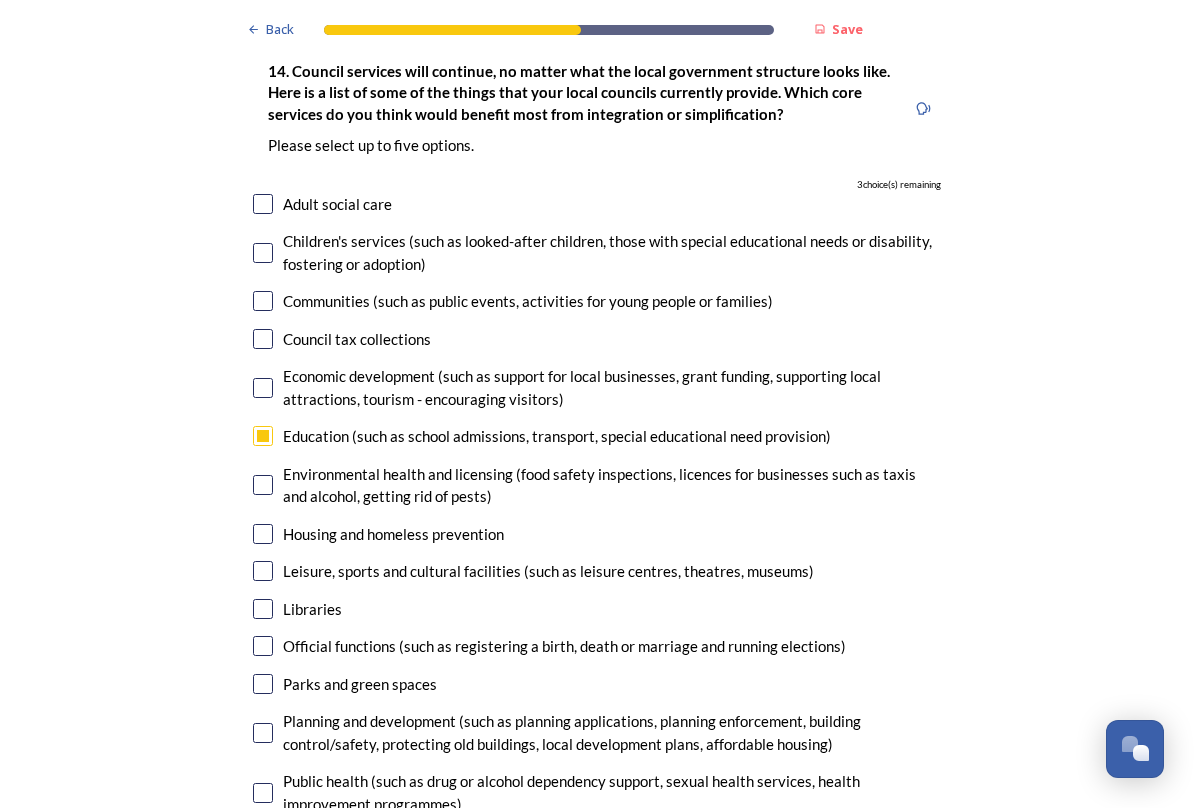 scroll, scrollTop: 4497, scrollLeft: 0, axis: vertical 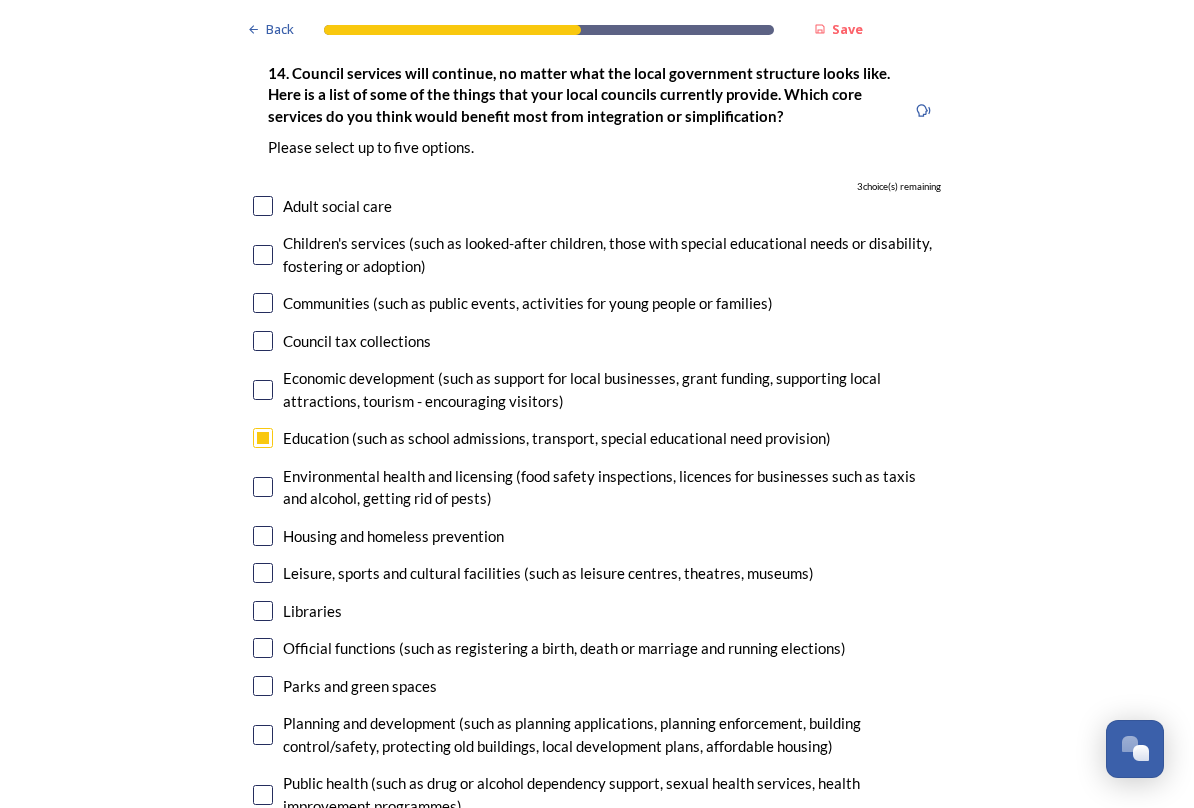 click at bounding box center [263, 536] 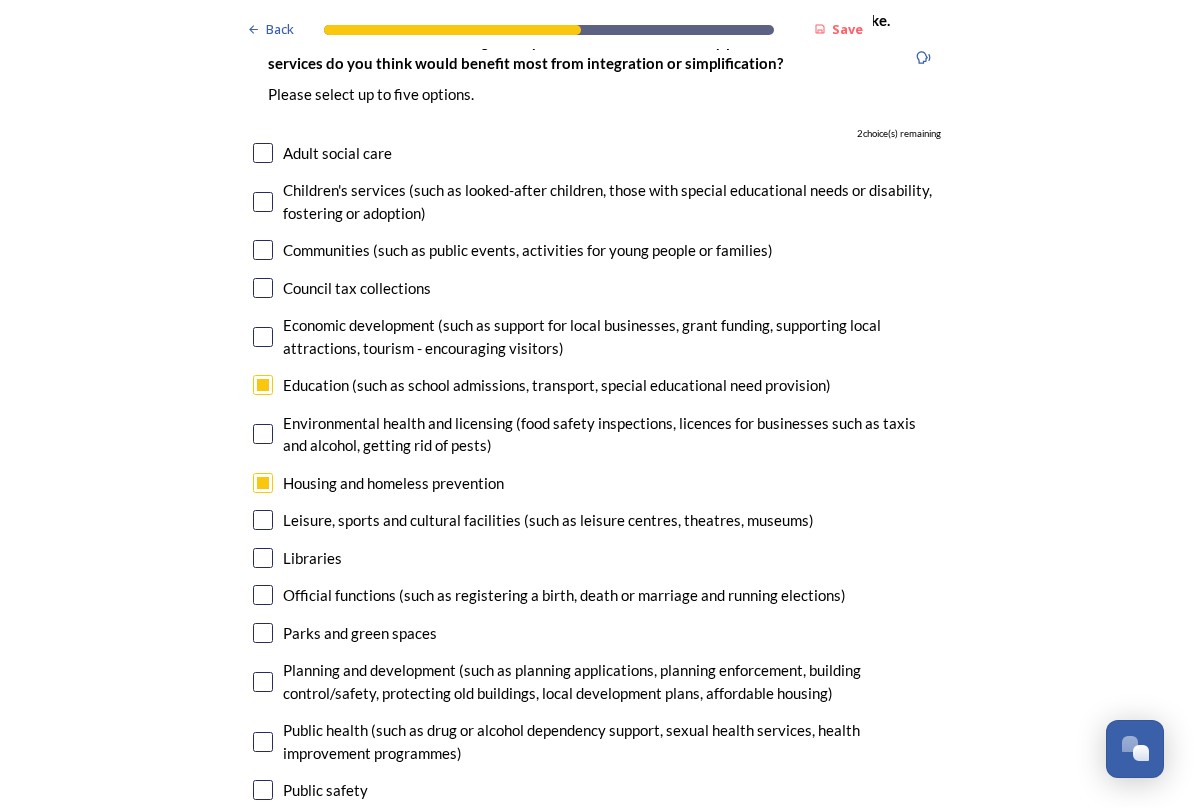 scroll, scrollTop: 4554, scrollLeft: 0, axis: vertical 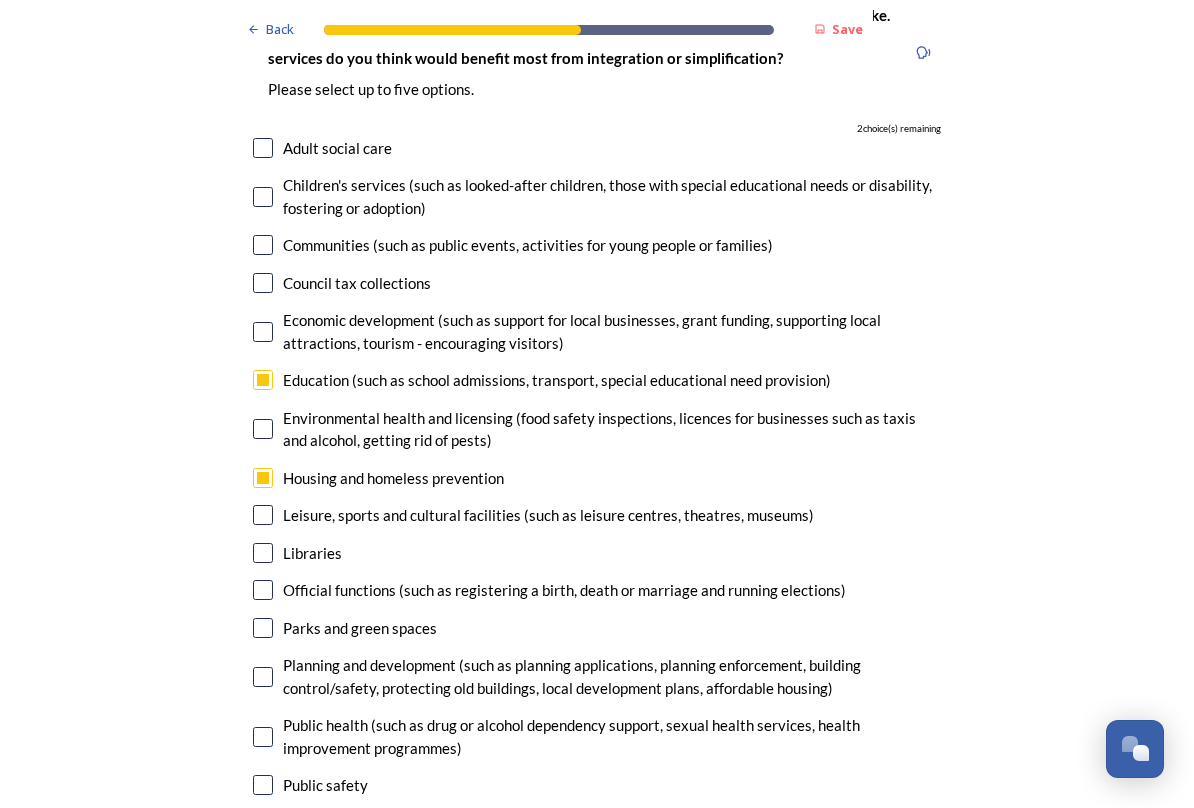 click at bounding box center (263, 332) 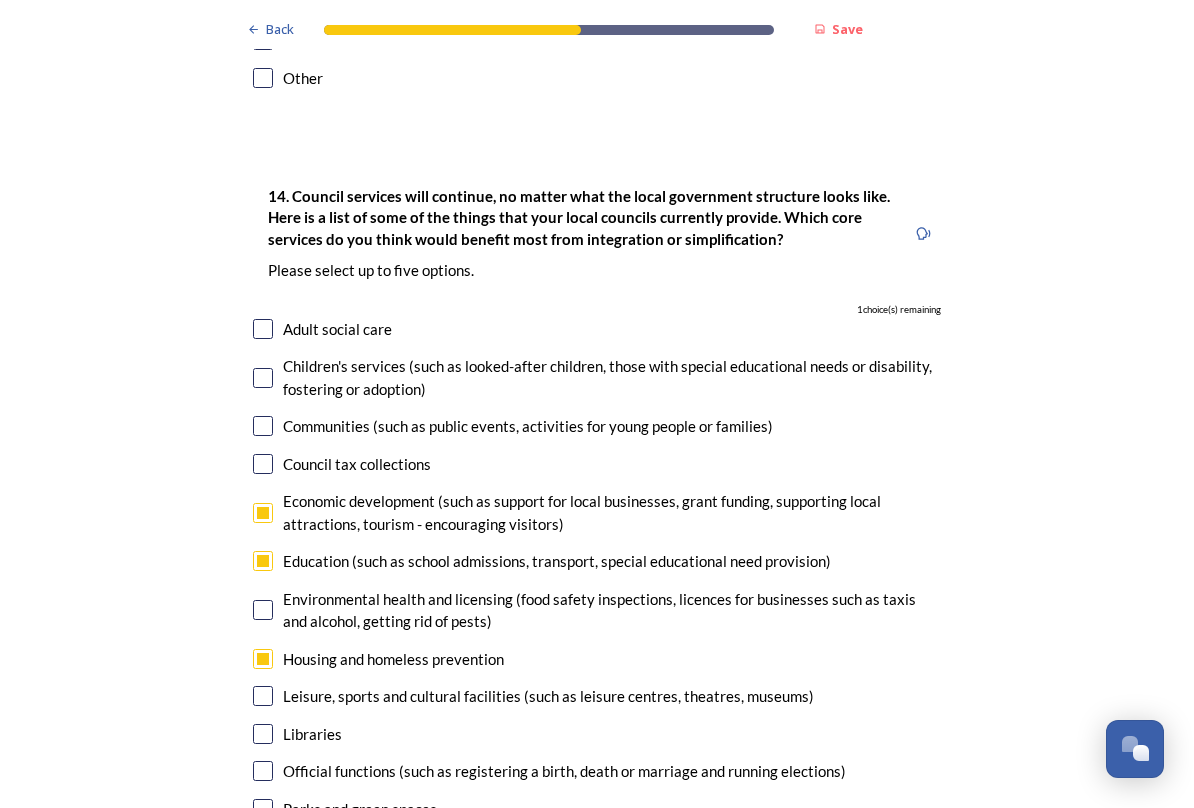 scroll, scrollTop: 4364, scrollLeft: 0, axis: vertical 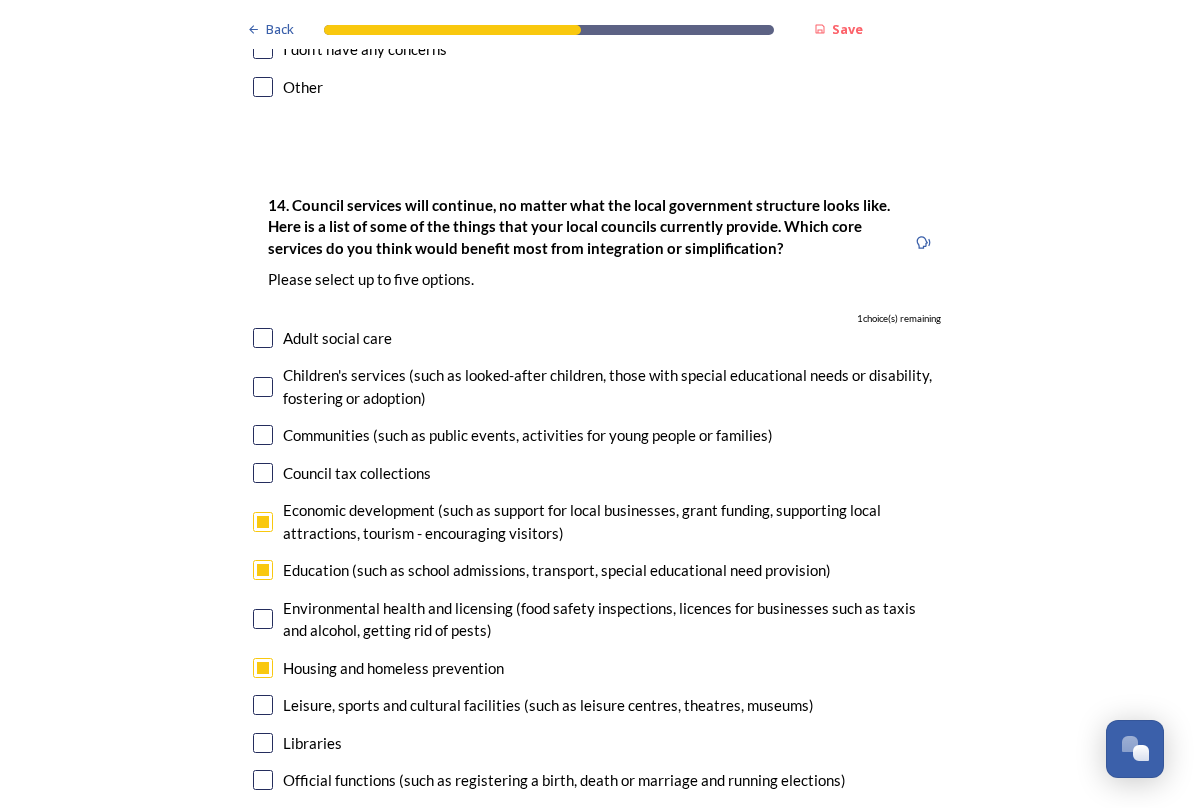 click at bounding box center [263, 338] 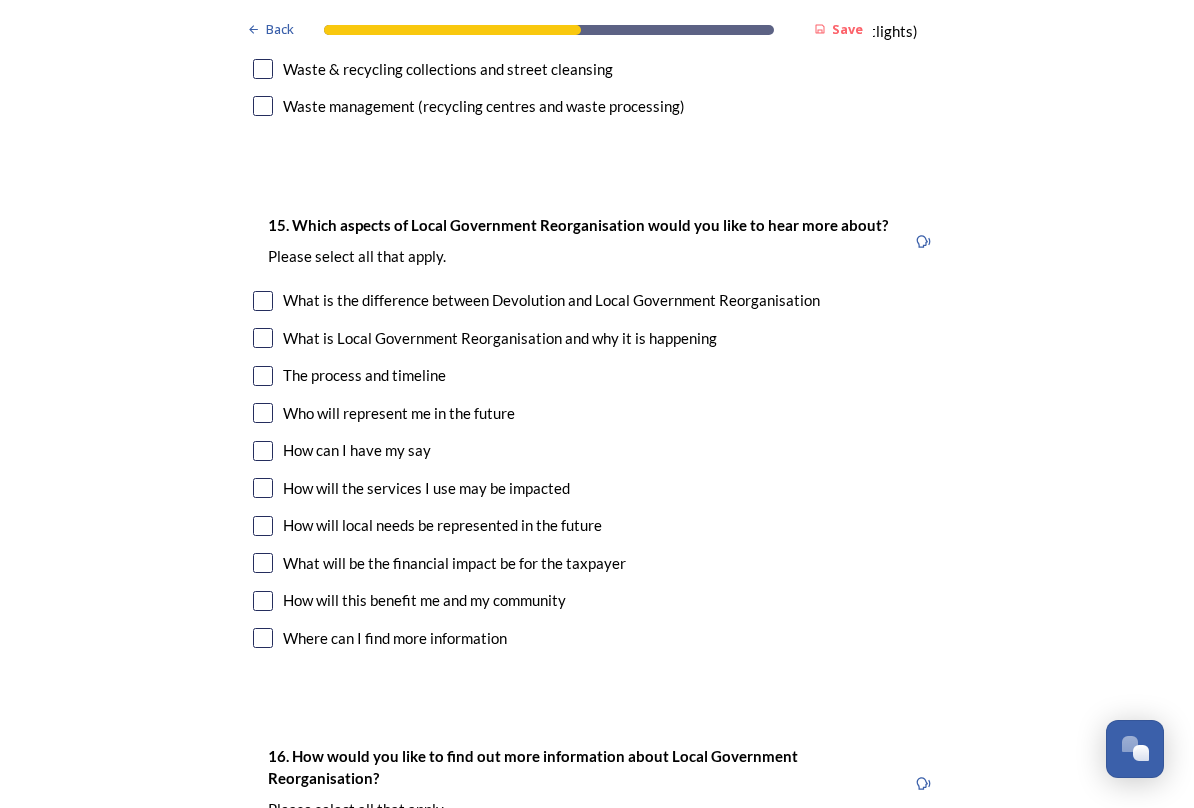 scroll, scrollTop: 5386, scrollLeft: 0, axis: vertical 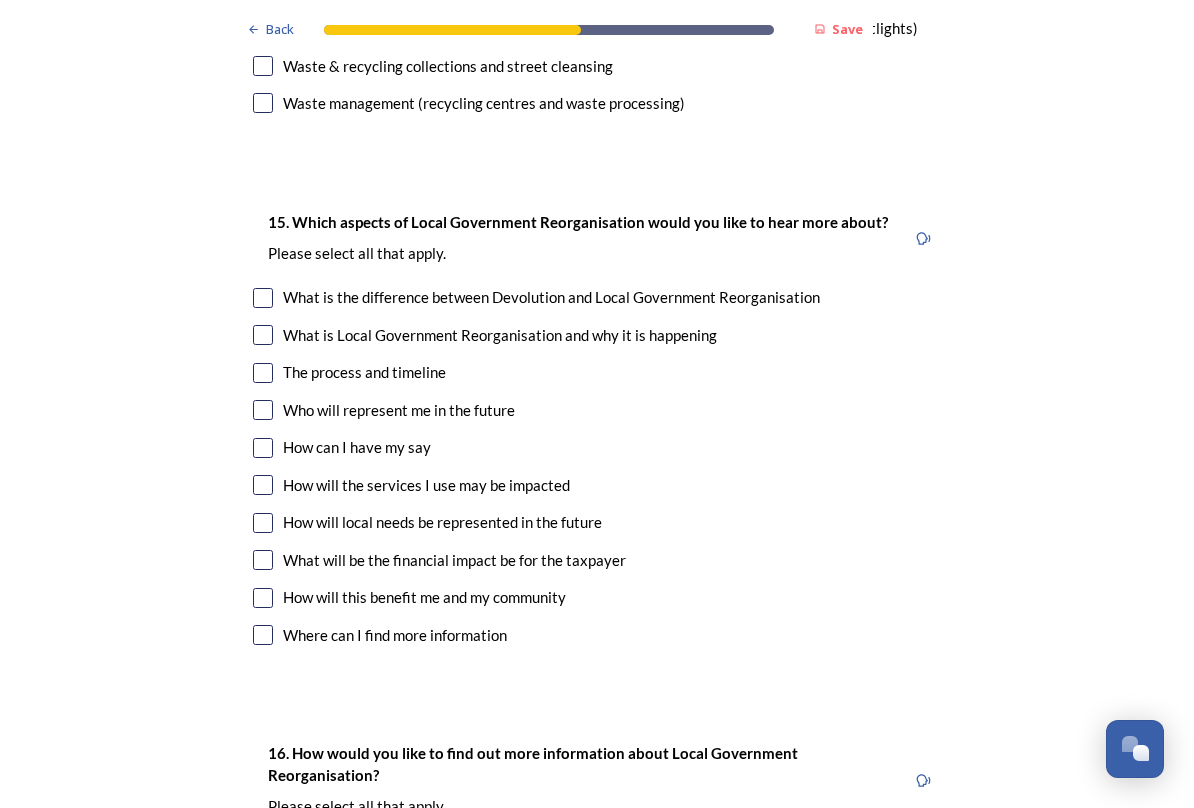 click at bounding box center (263, 373) 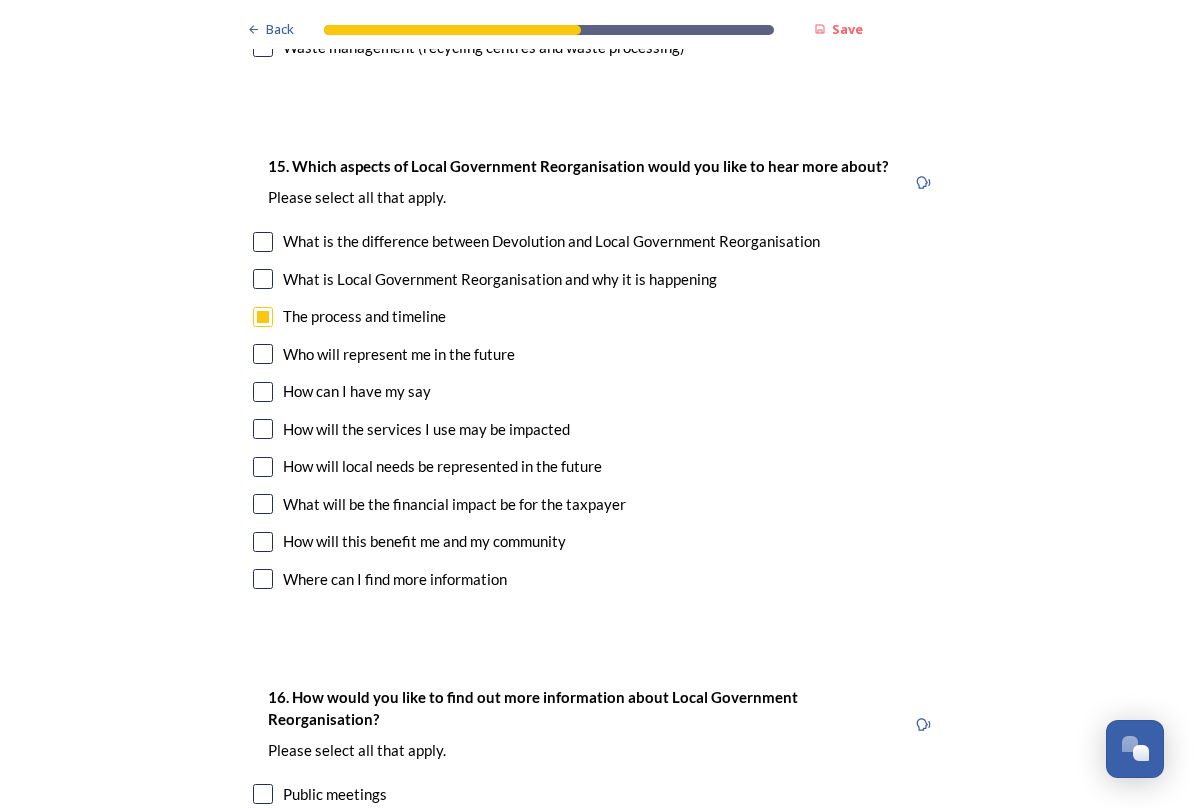 scroll, scrollTop: 5452, scrollLeft: 0, axis: vertical 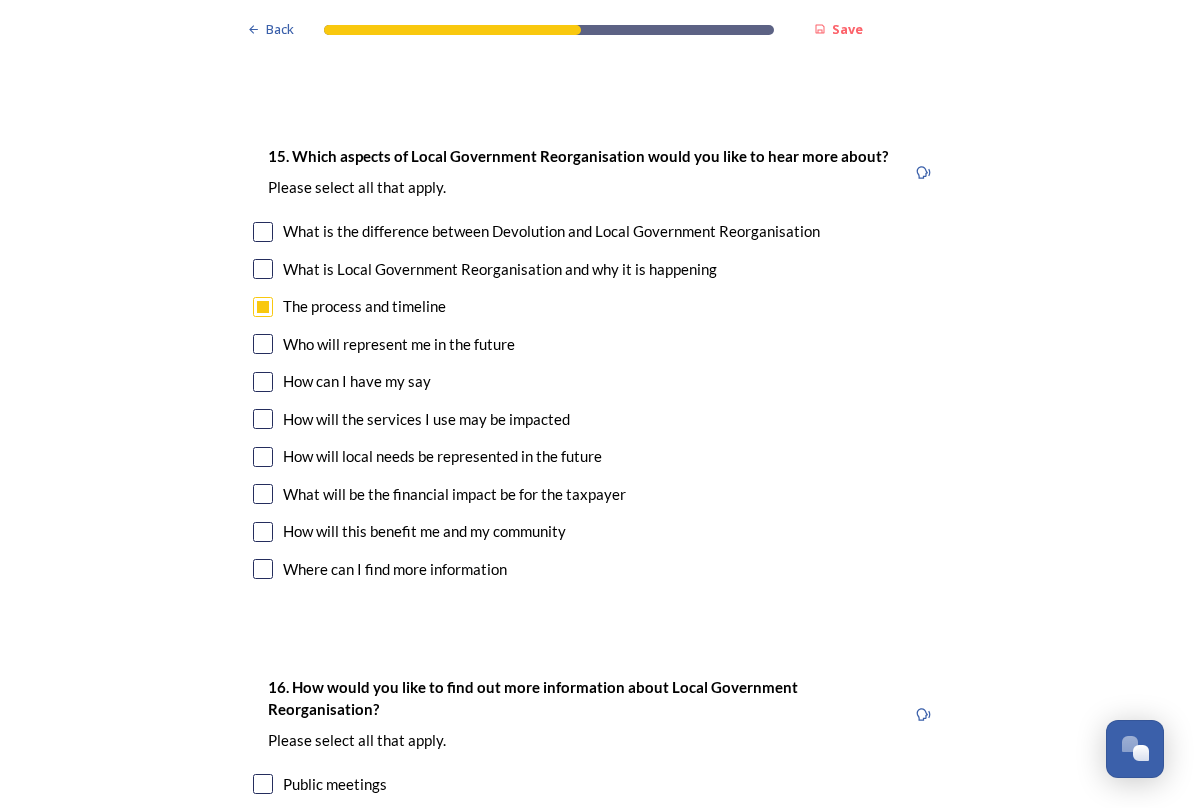 click at bounding box center (263, 344) 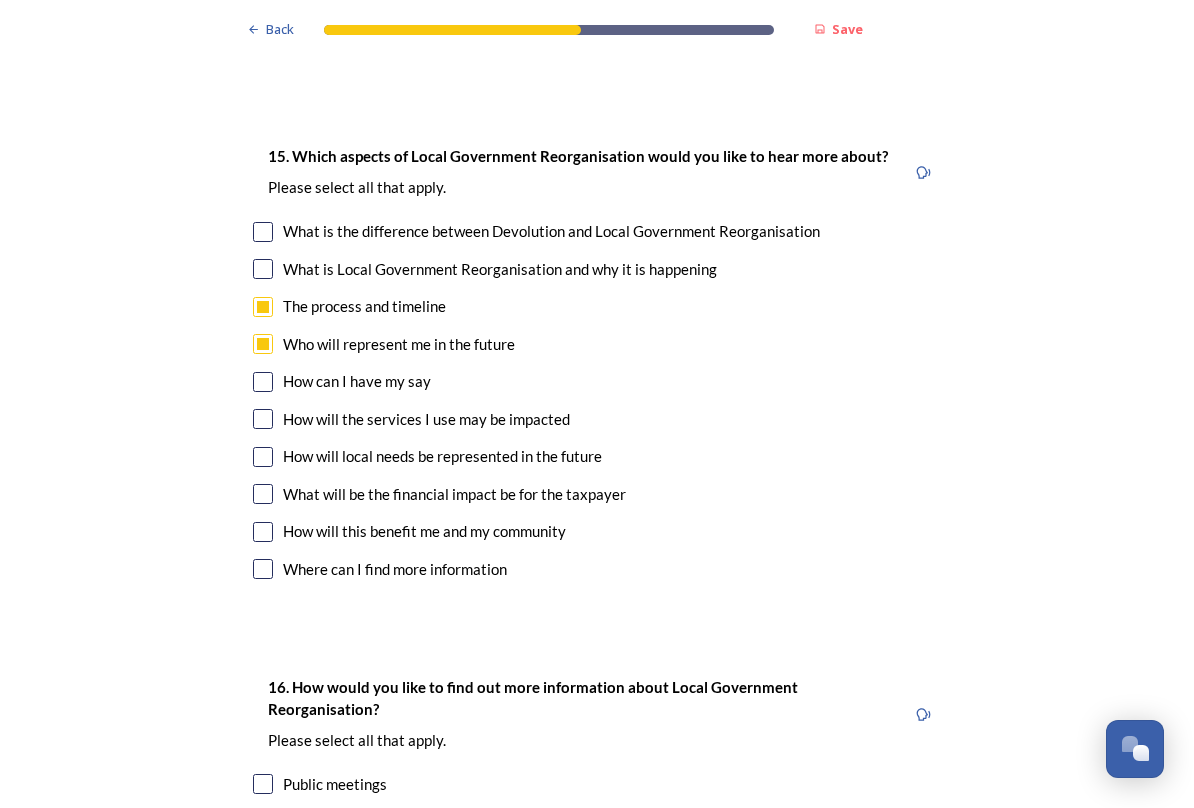 click at bounding box center (263, 457) 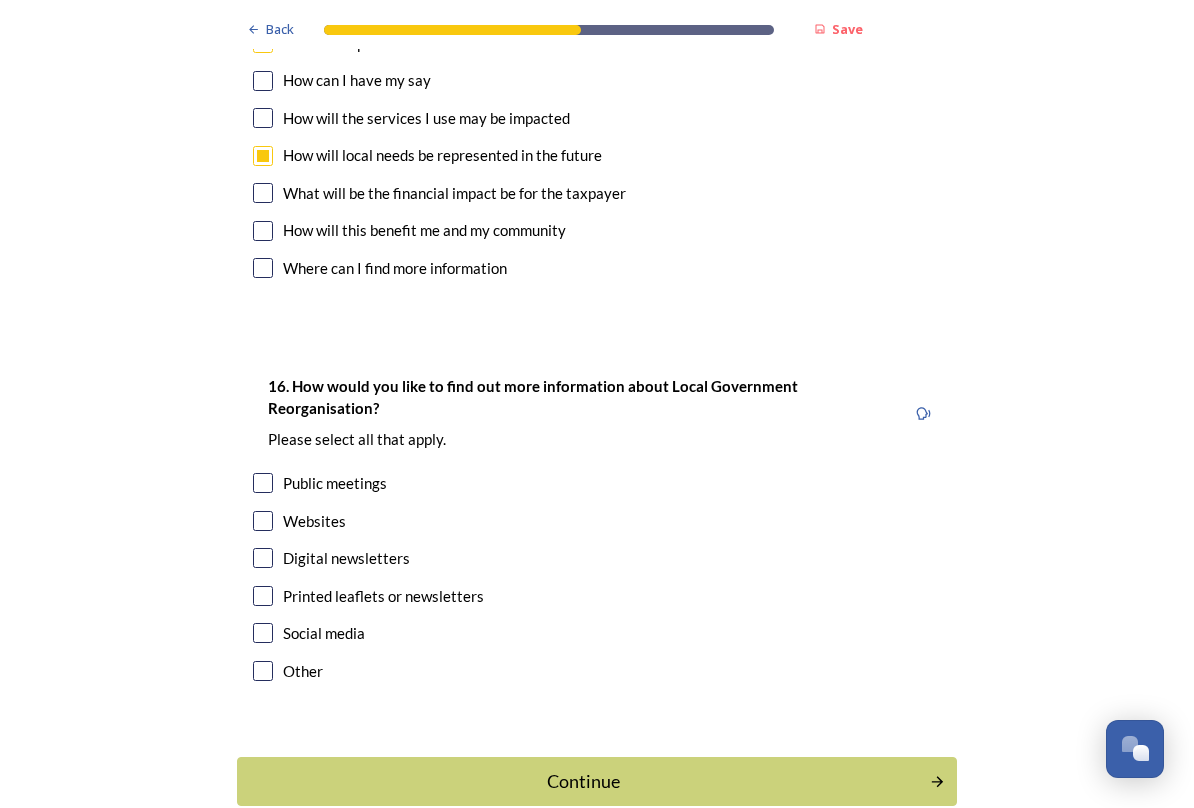 scroll, scrollTop: 5798, scrollLeft: 0, axis: vertical 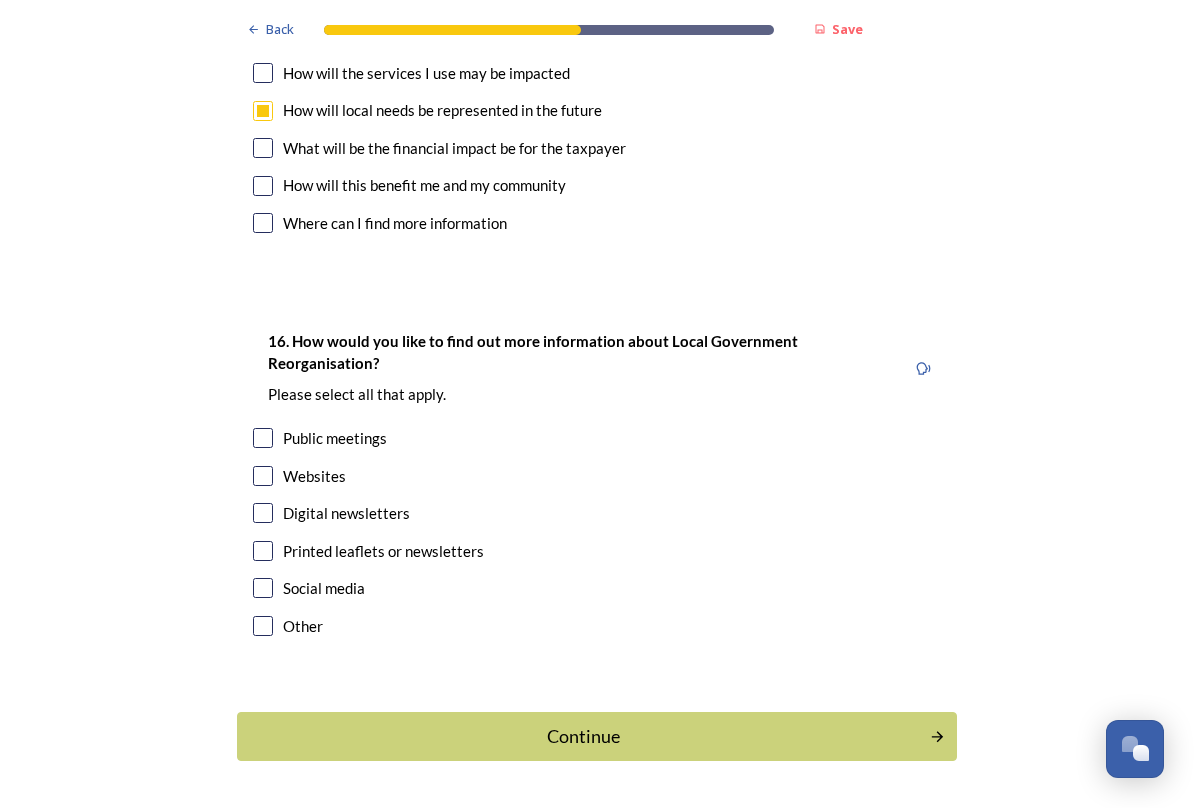 click at bounding box center (263, 513) 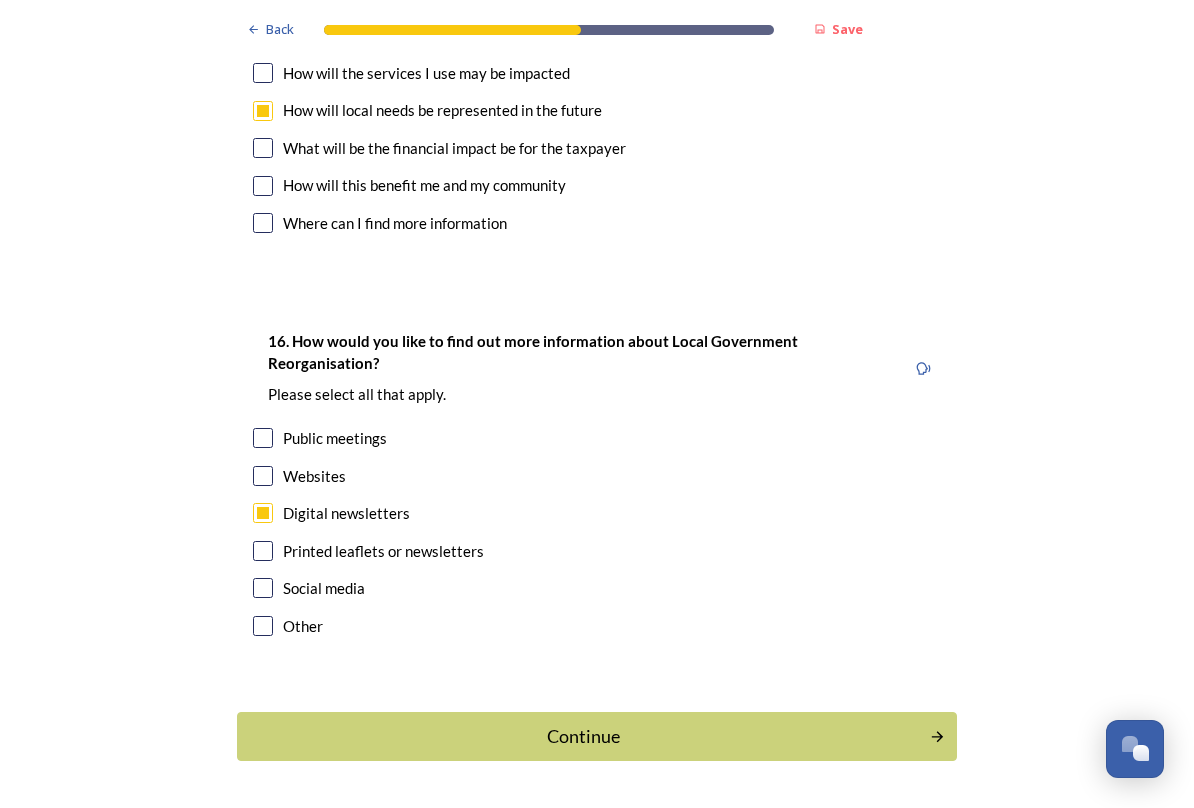 scroll, scrollTop: 5806, scrollLeft: 0, axis: vertical 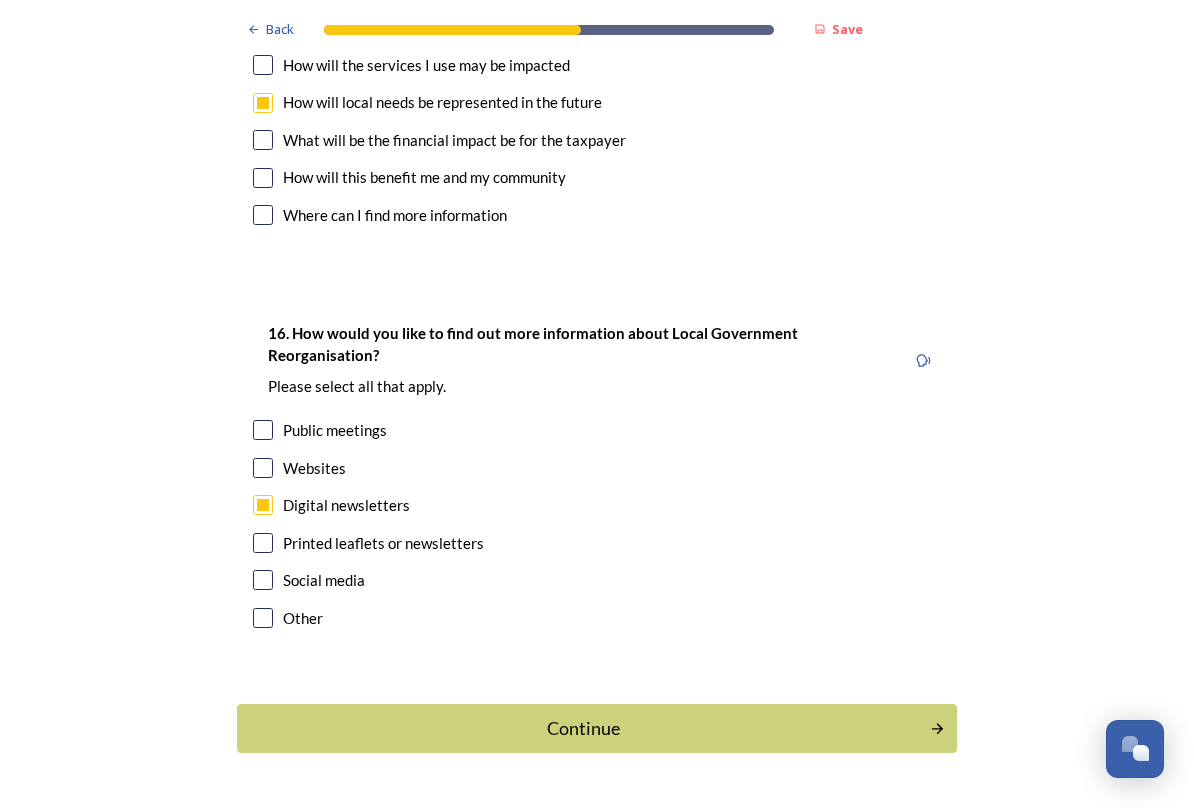 click at bounding box center (263, 430) 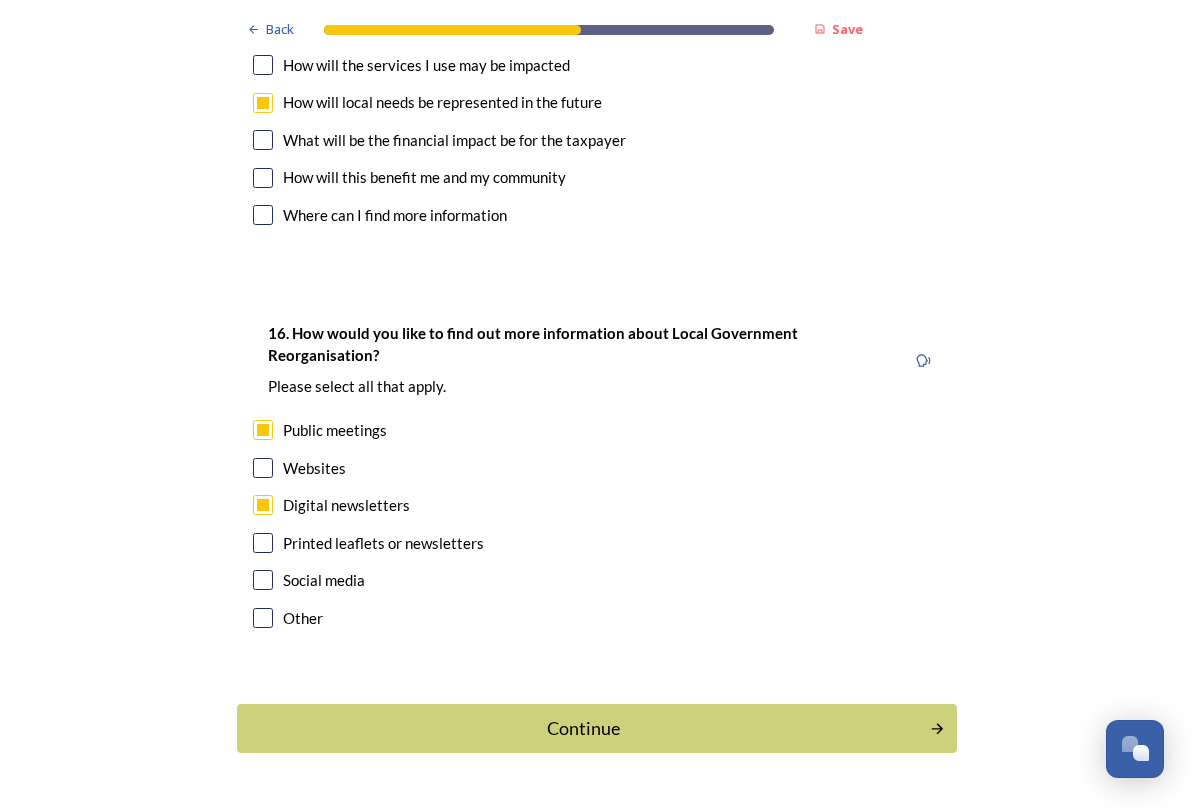 click at bounding box center (263, 468) 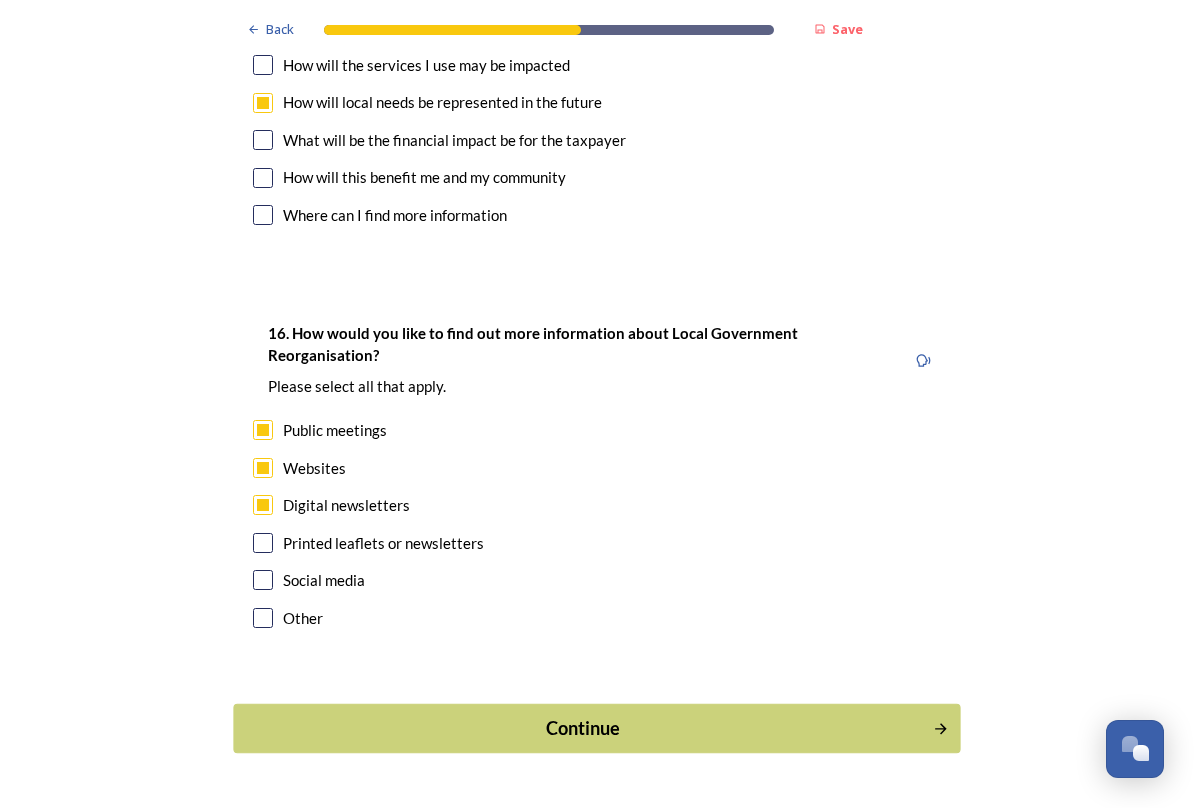 click on "Continue" at bounding box center [583, 728] 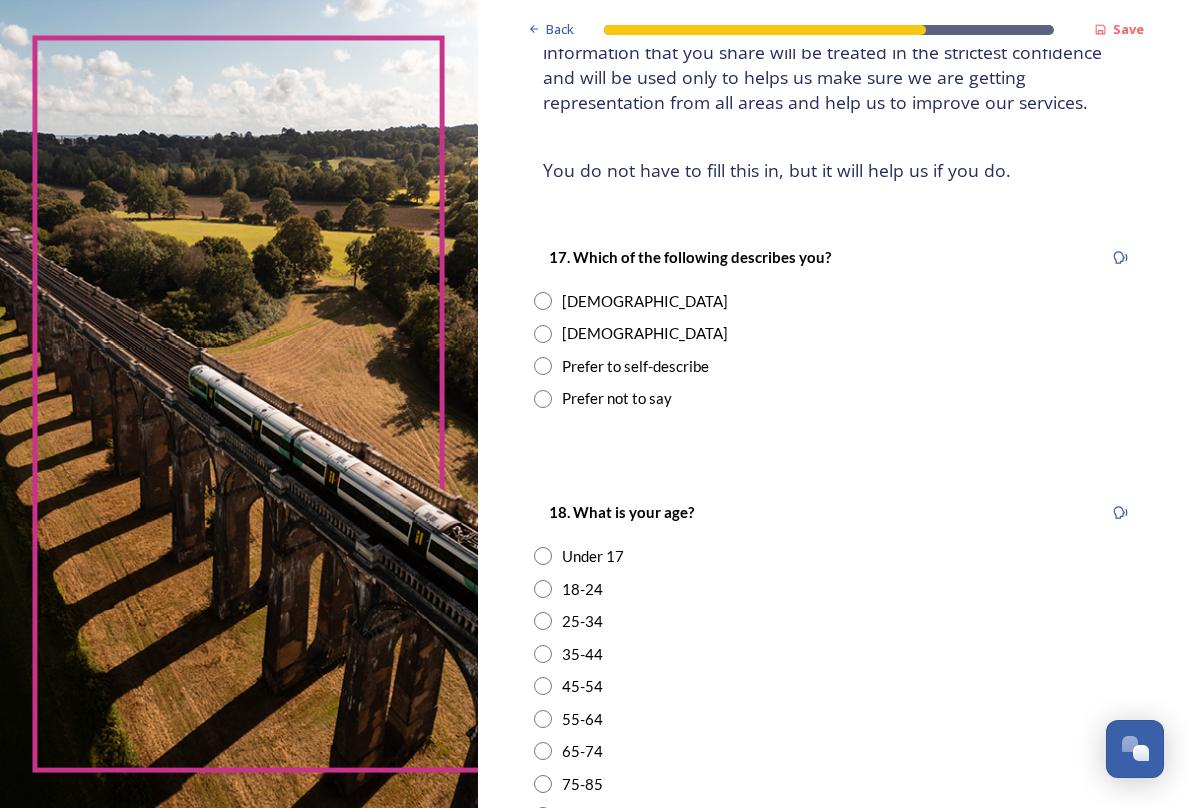 scroll, scrollTop: 223, scrollLeft: 0, axis: vertical 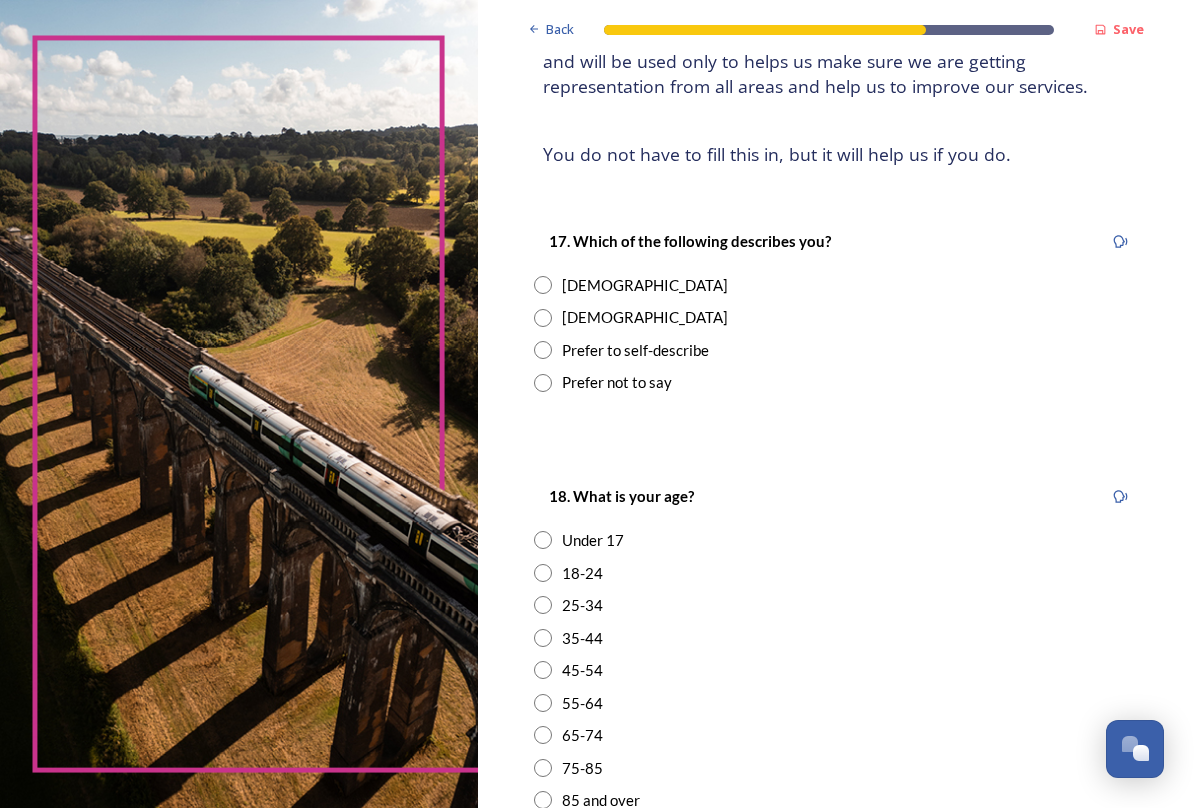 click at bounding box center (543, 318) 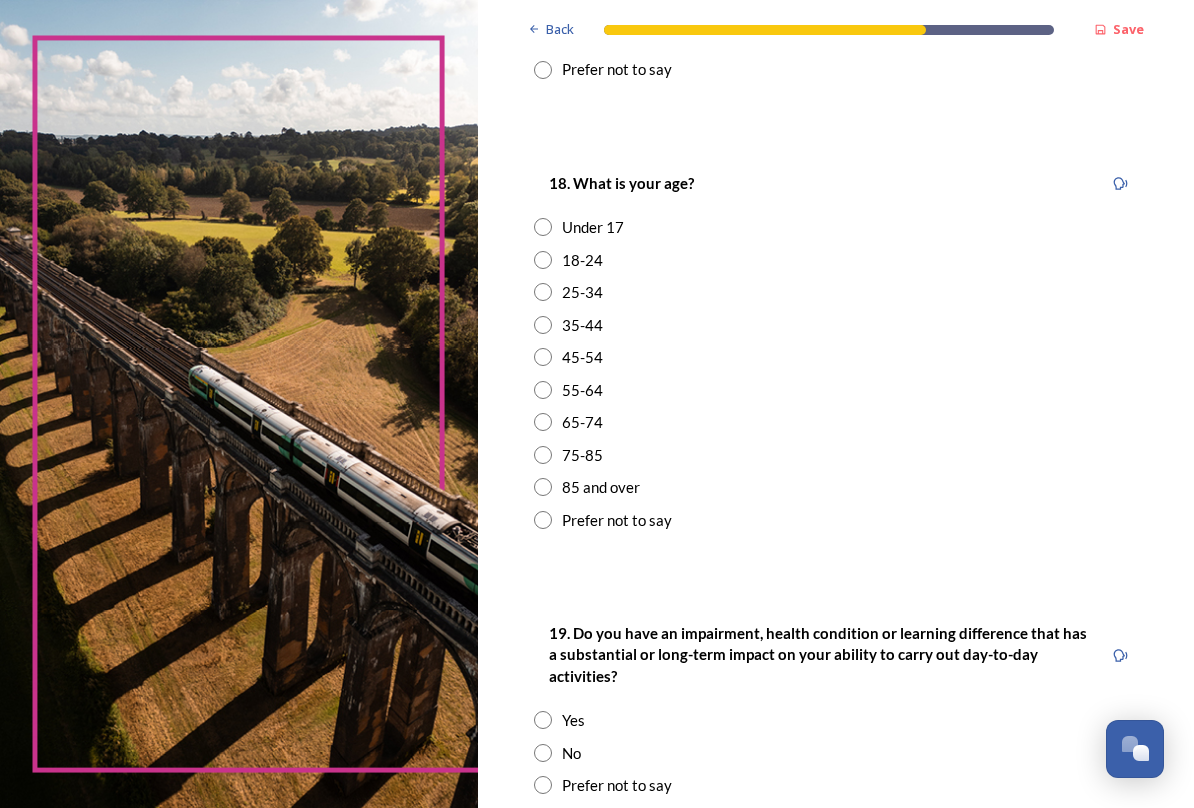 scroll, scrollTop: 538, scrollLeft: 0, axis: vertical 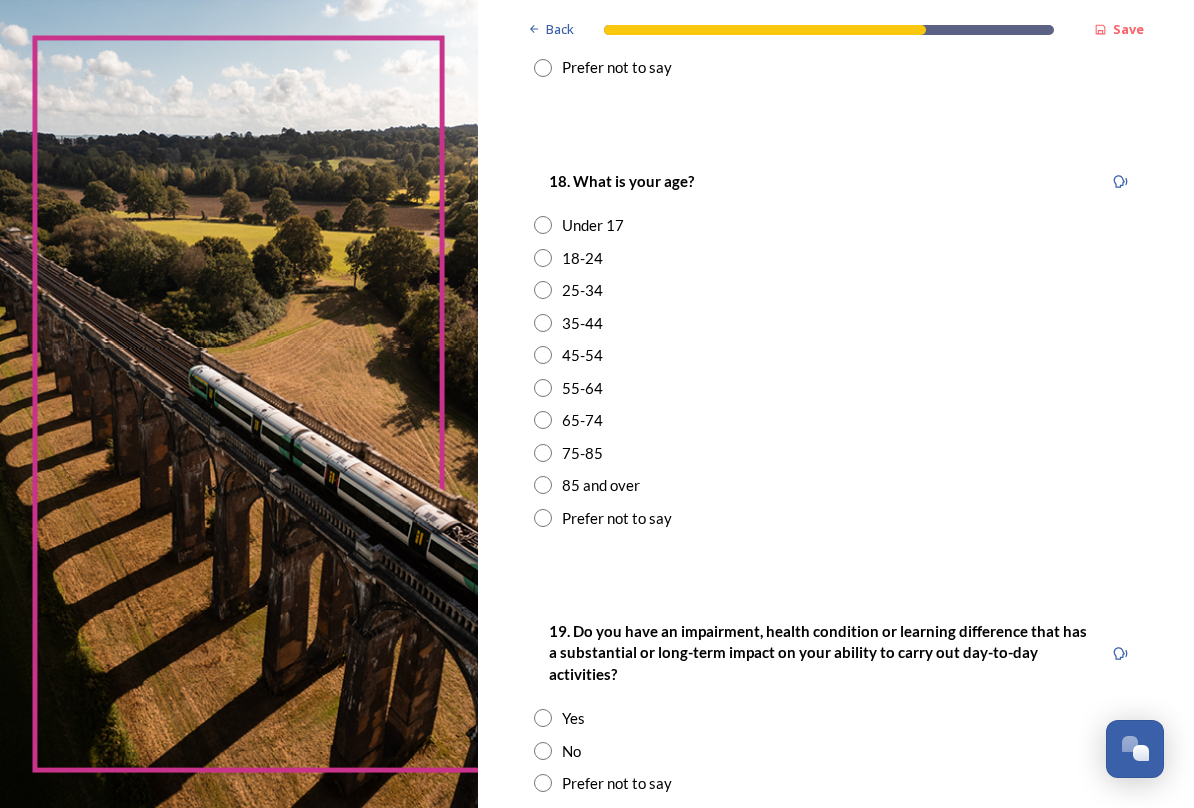 click at bounding box center (543, 453) 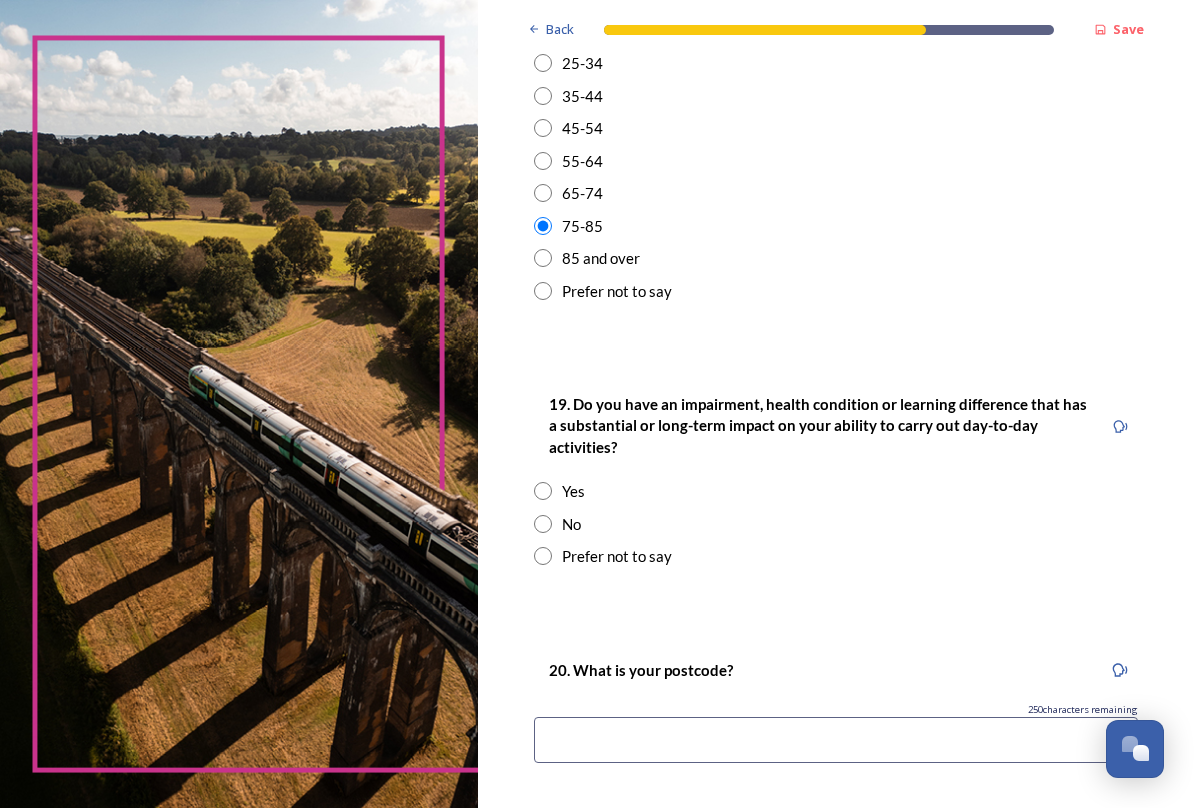 scroll, scrollTop: 780, scrollLeft: 0, axis: vertical 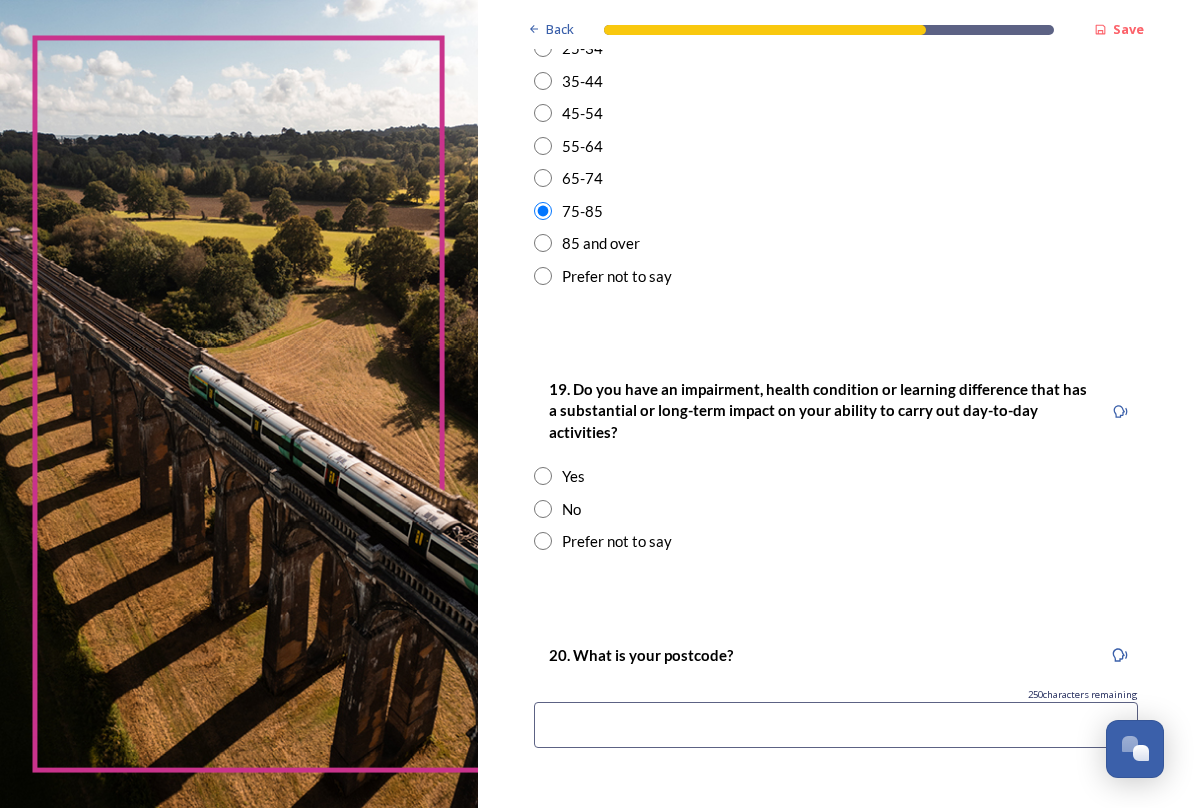 drag, startPoint x: 539, startPoint y: 486, endPoint x: 545, endPoint y: 495, distance: 10.816654 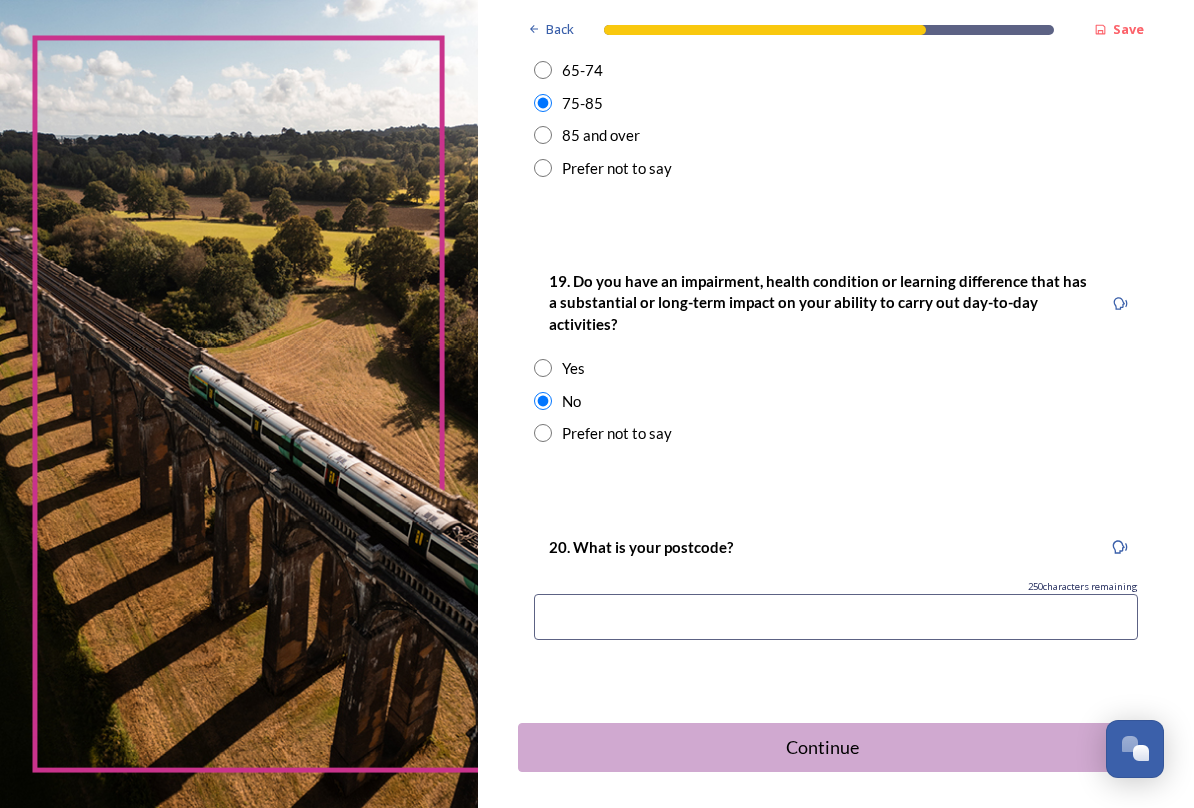 scroll, scrollTop: 945, scrollLeft: 0, axis: vertical 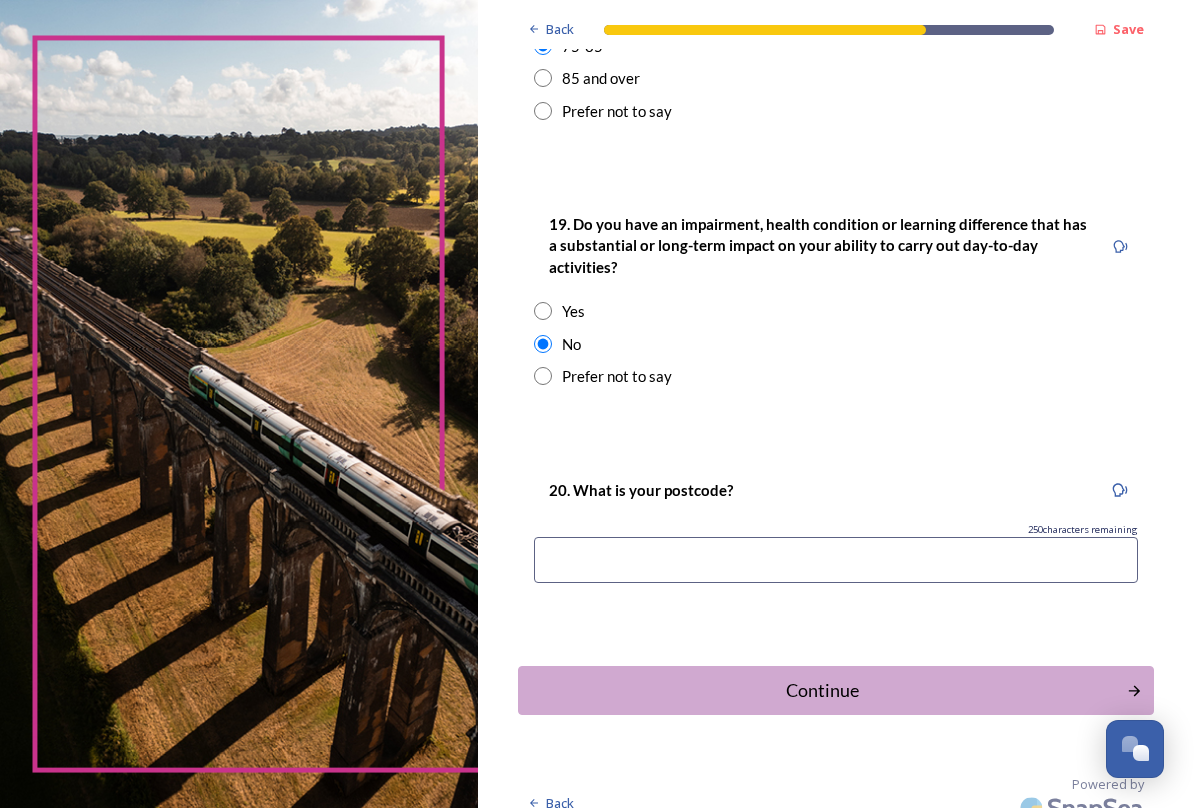 click at bounding box center (836, 560) 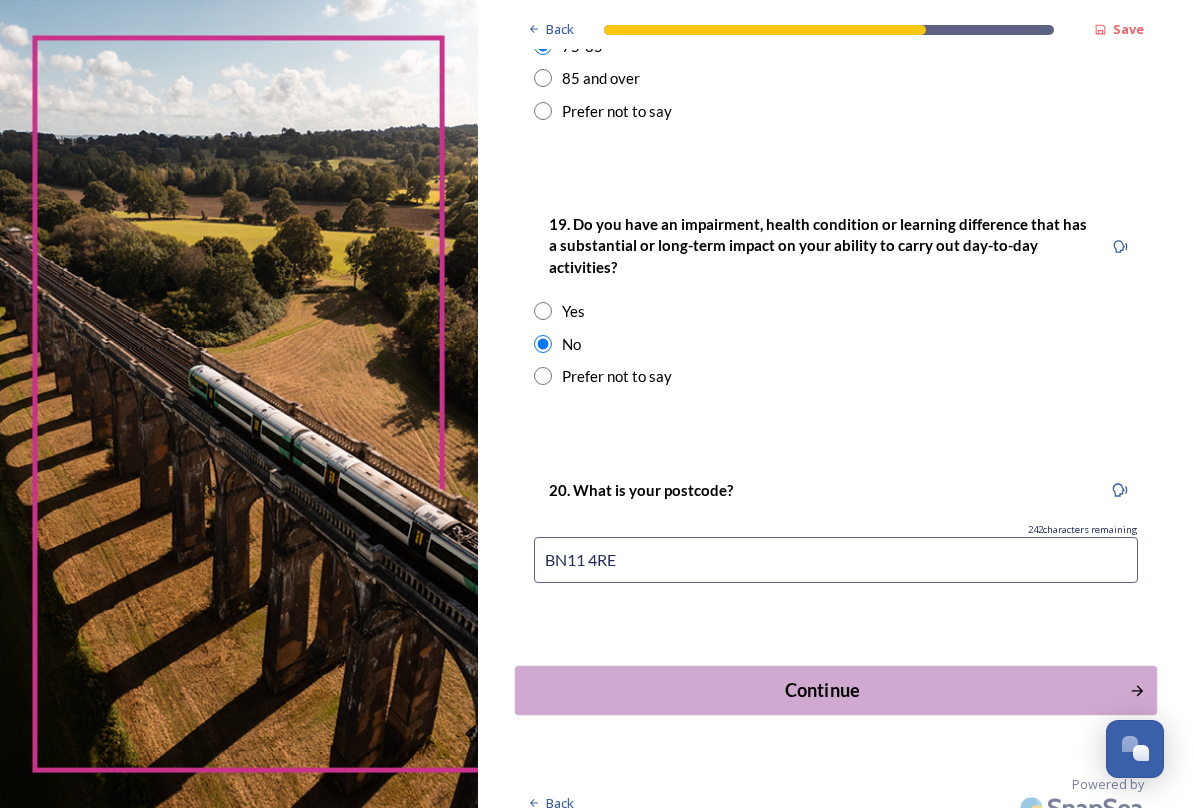 type on "BN11 4RE" 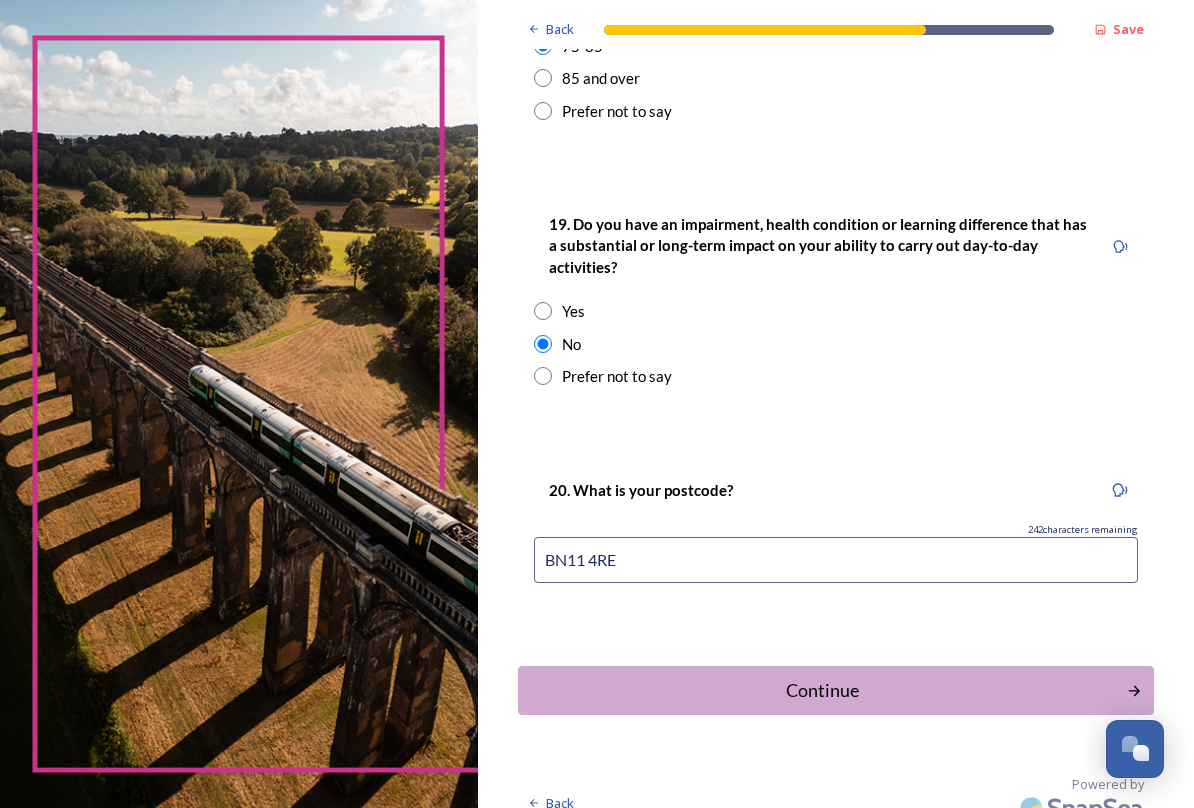 click on "Continue" at bounding box center (822, 690) 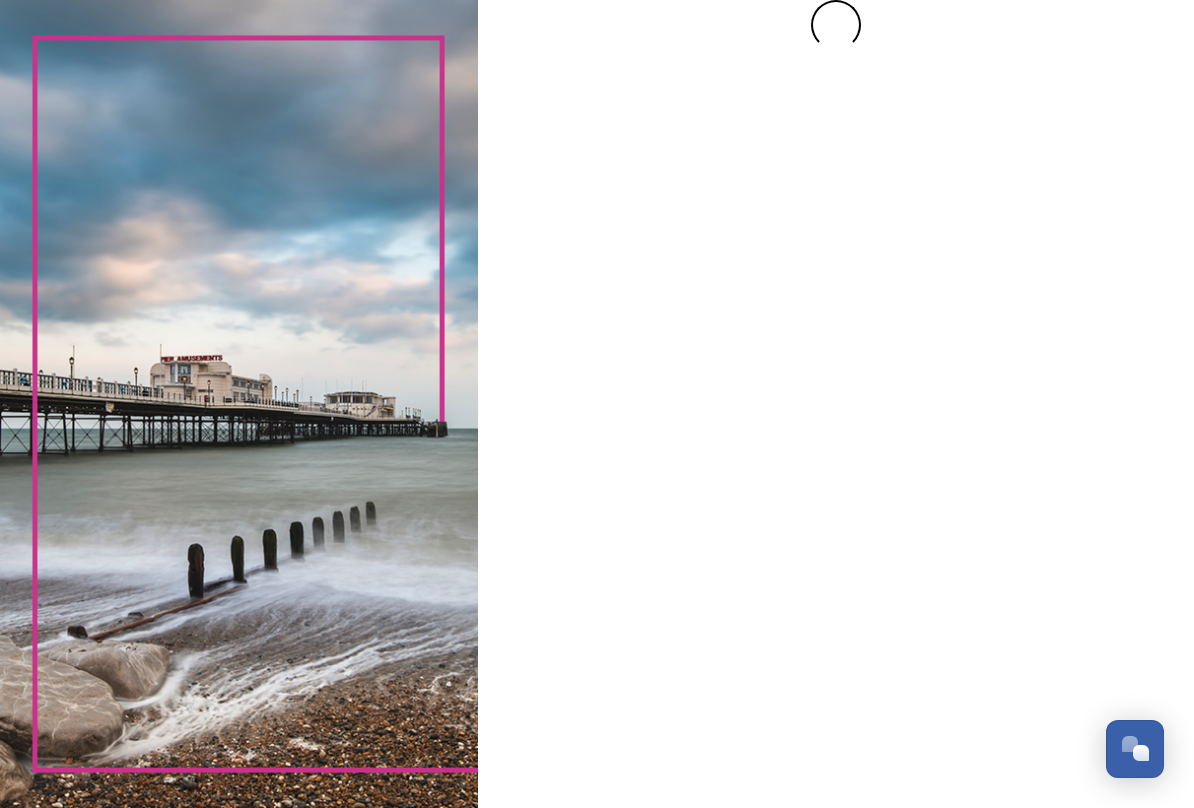 scroll, scrollTop: 0, scrollLeft: 0, axis: both 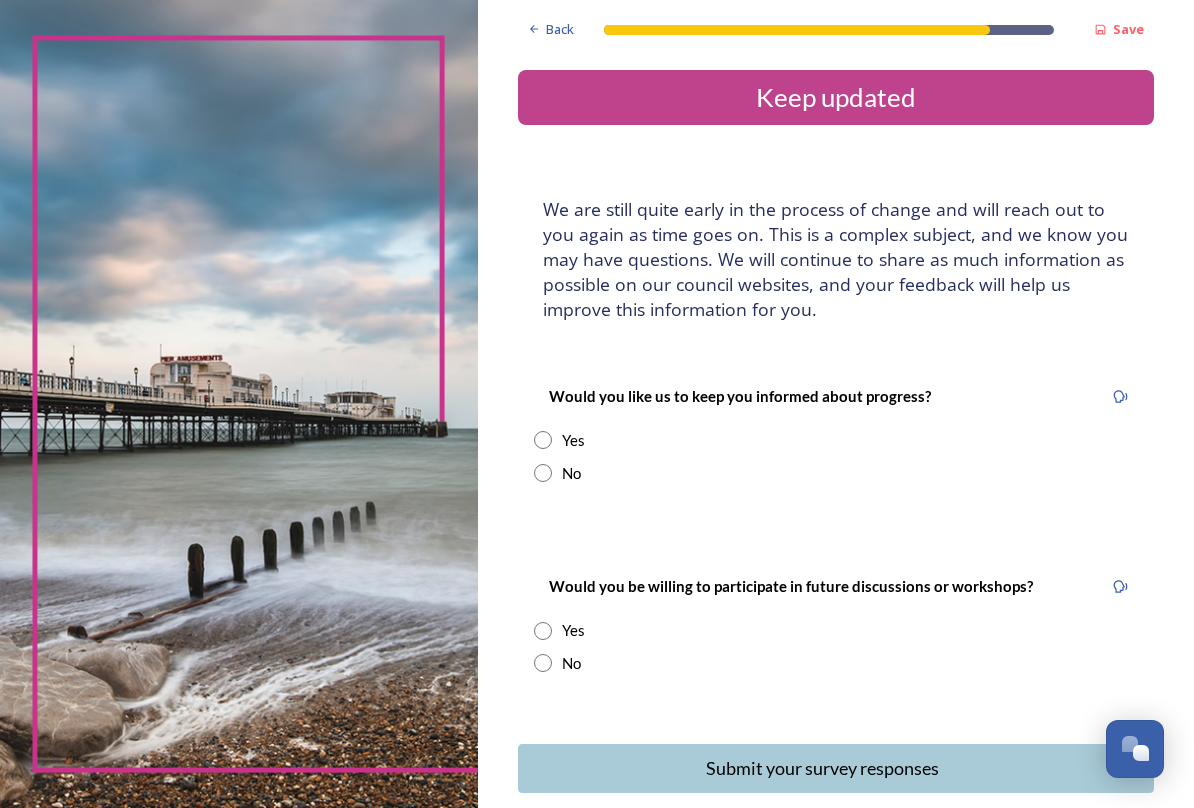 click at bounding box center [543, 440] 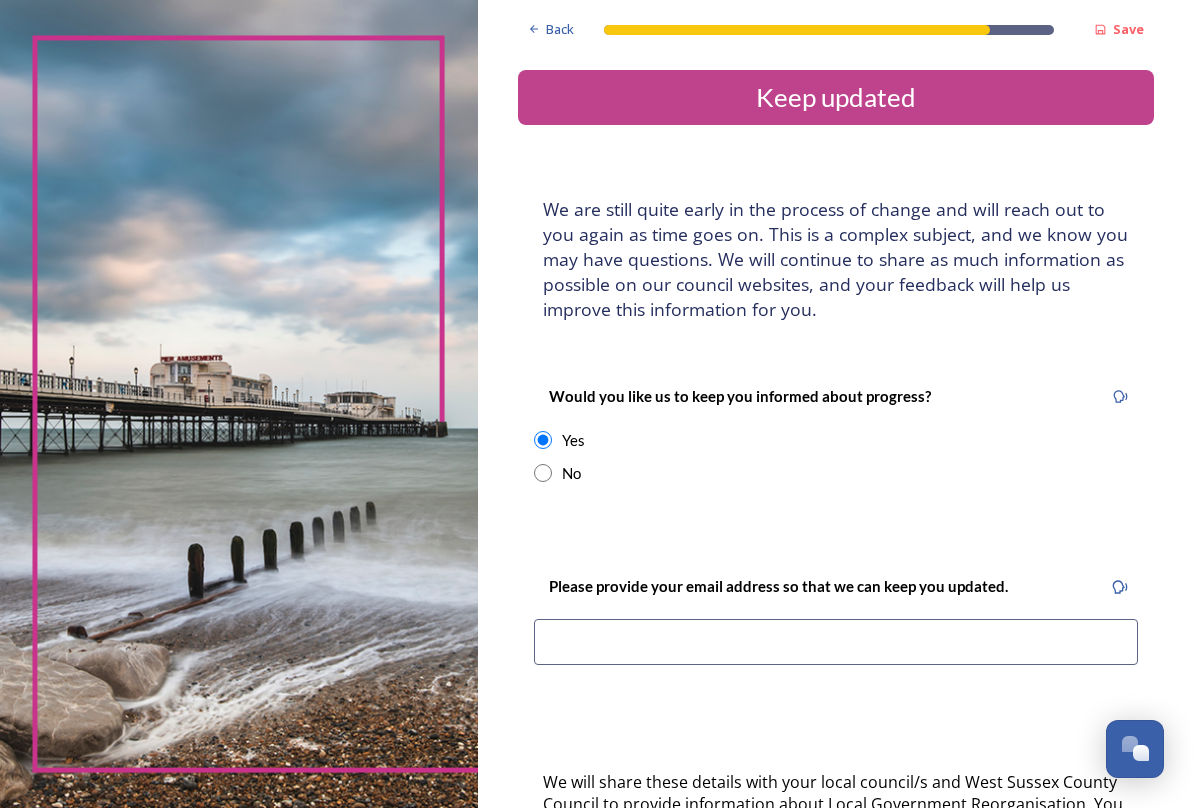 click at bounding box center [836, 642] 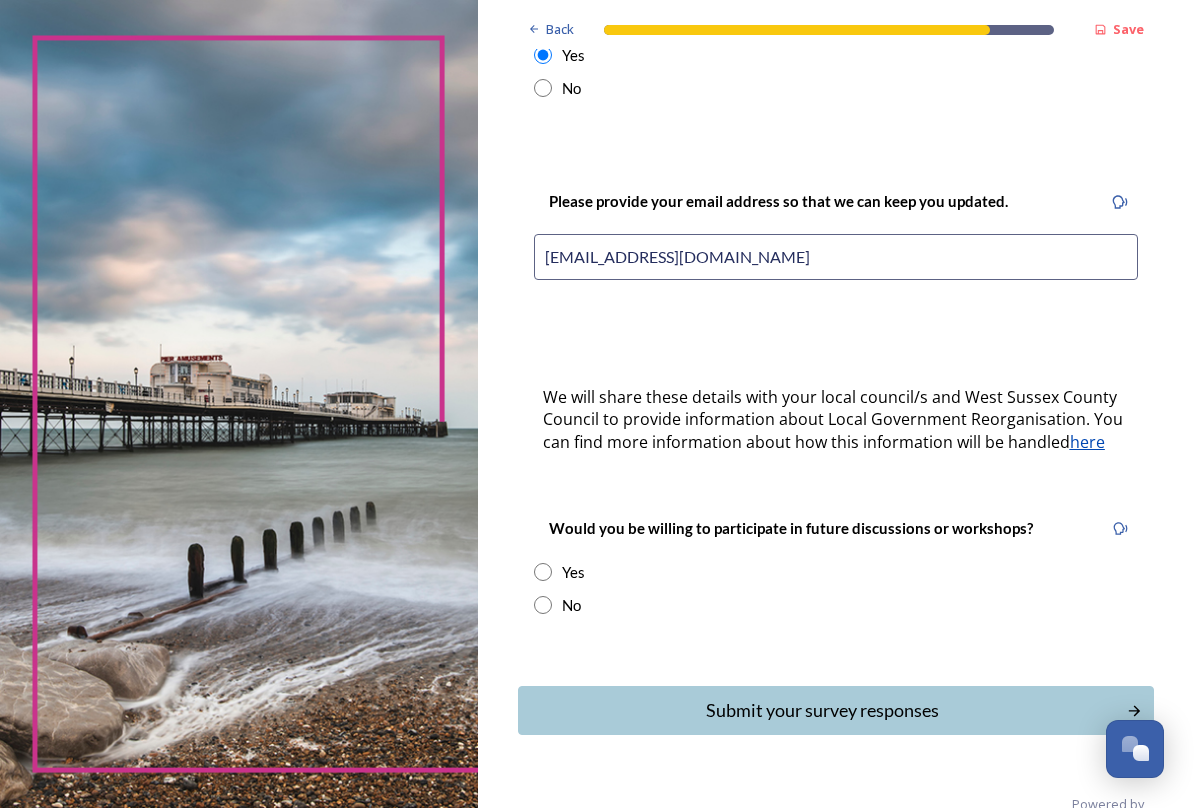 scroll, scrollTop: 414, scrollLeft: 0, axis: vertical 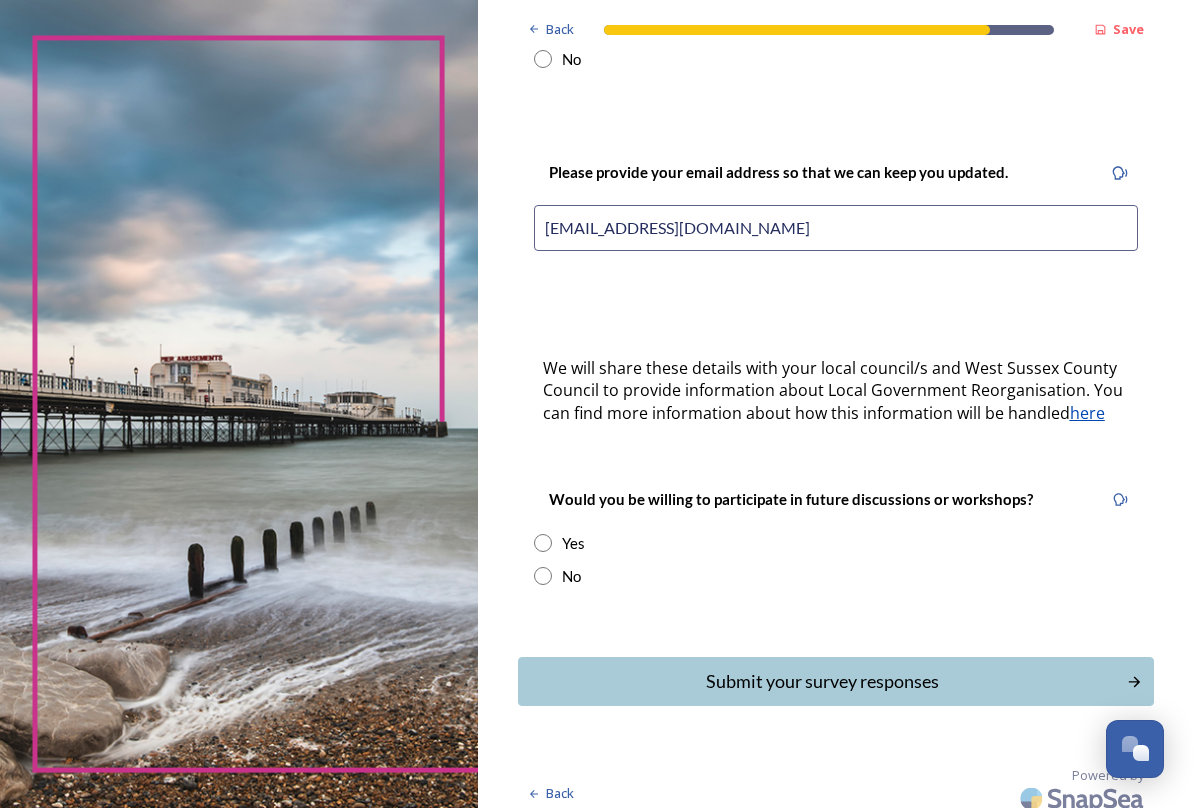 click at bounding box center [543, 543] 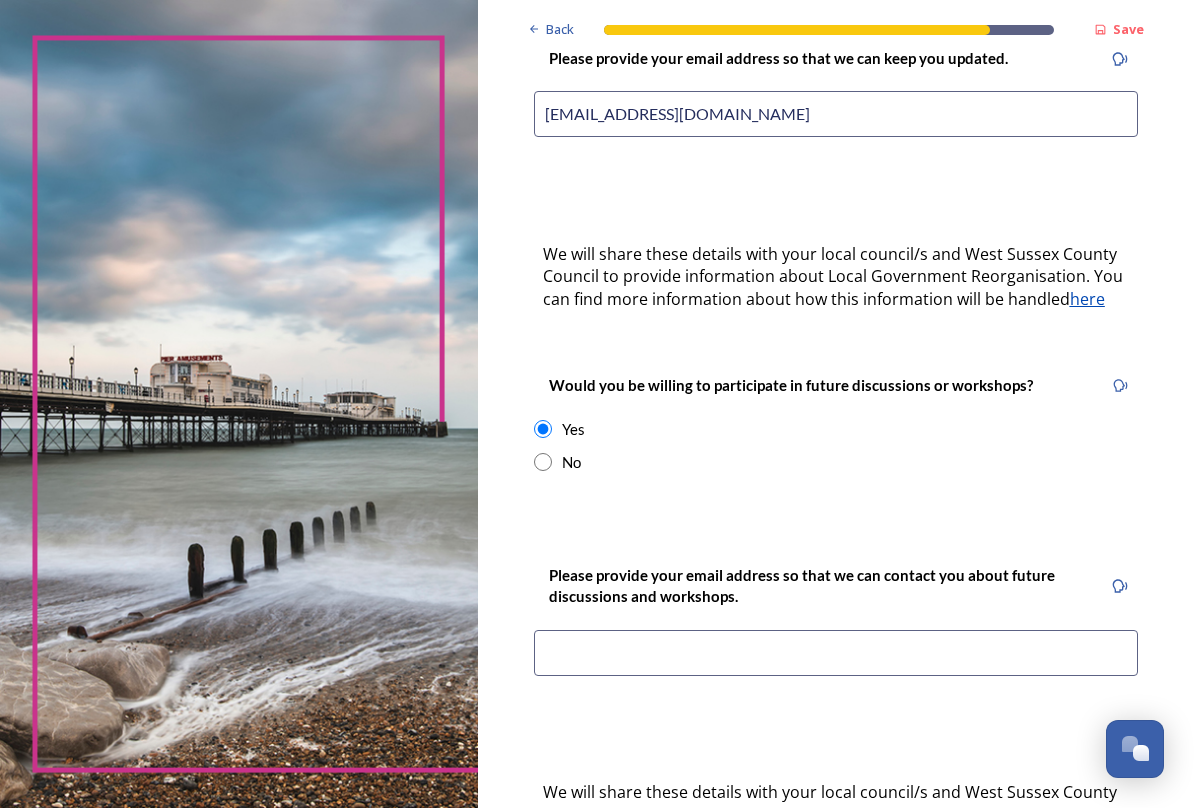 scroll, scrollTop: 531, scrollLeft: 0, axis: vertical 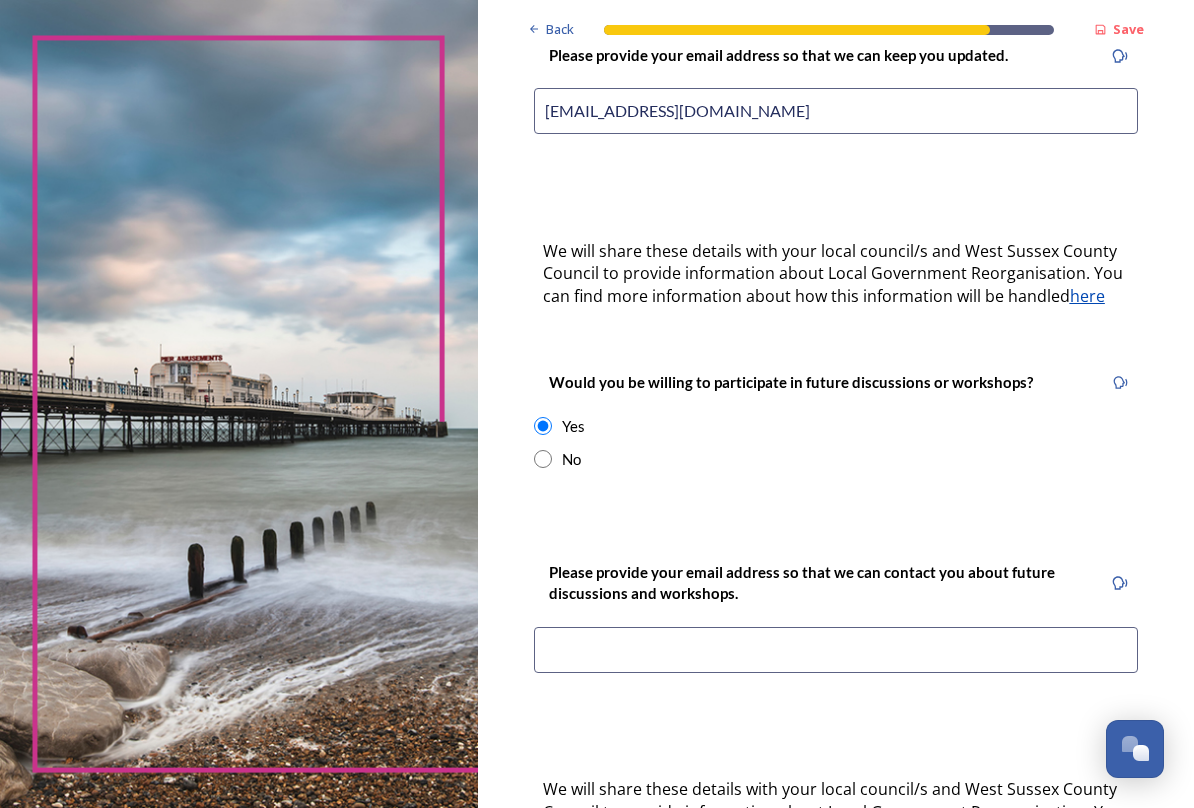 click at bounding box center (836, 650) 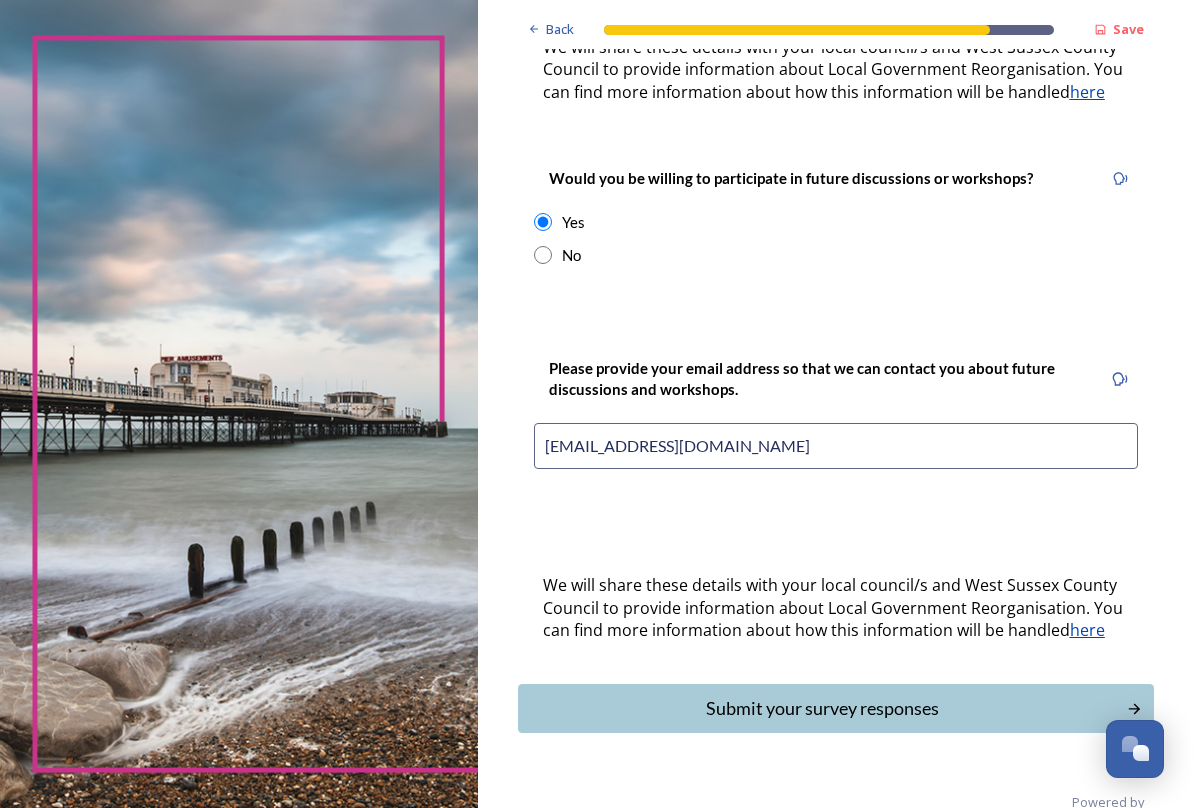 scroll, scrollTop: 773, scrollLeft: 0, axis: vertical 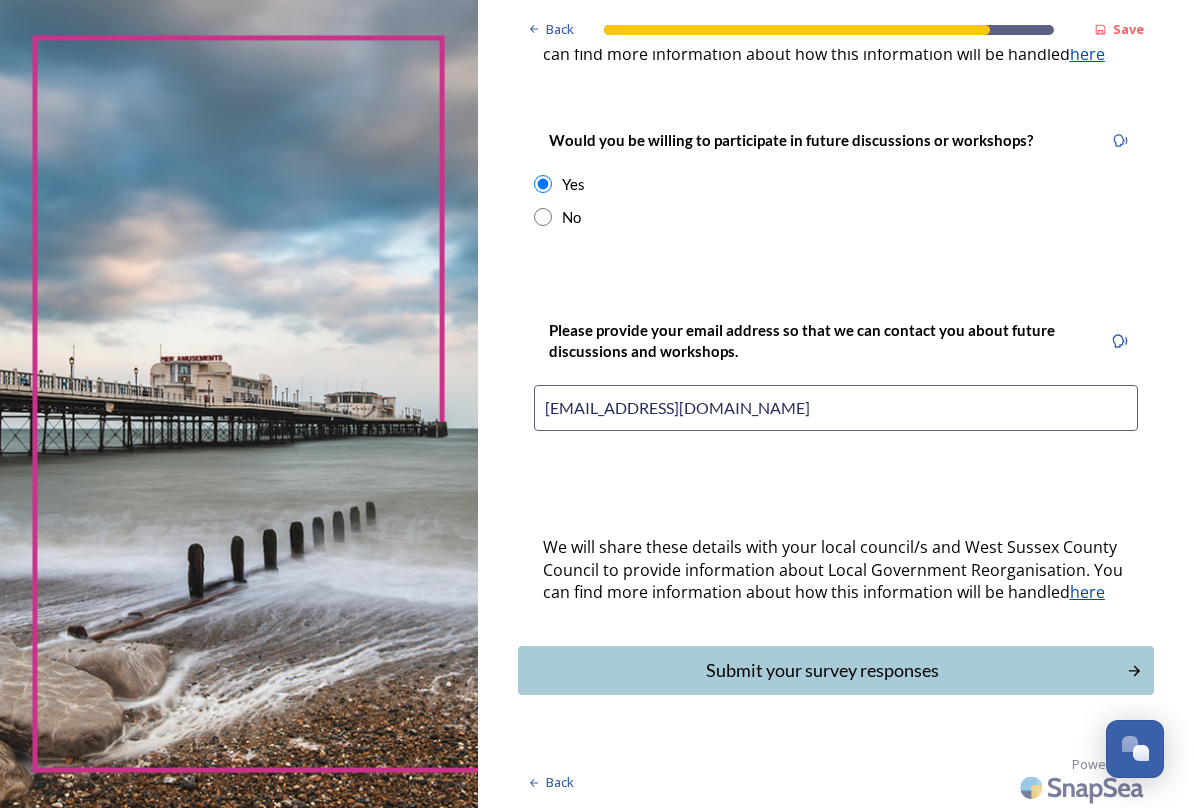 click on "Submit your survey responses" at bounding box center [822, 670] 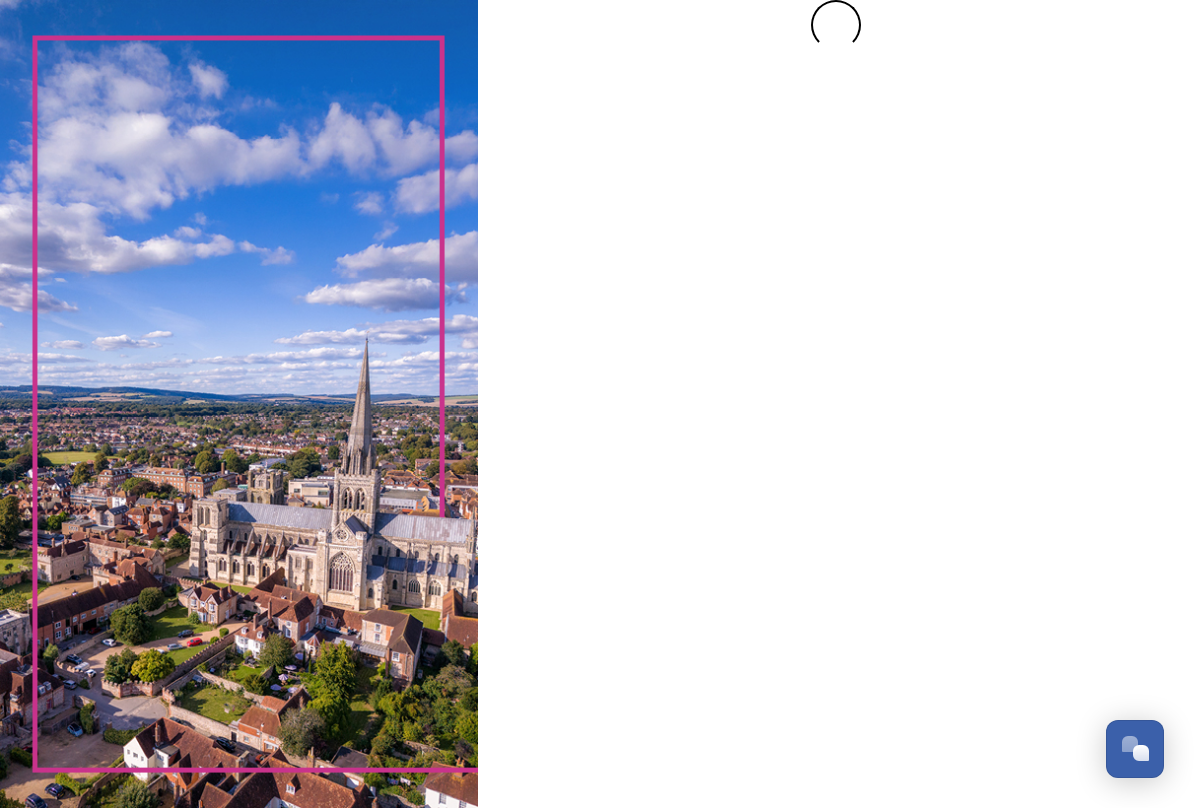 scroll, scrollTop: 0, scrollLeft: 0, axis: both 